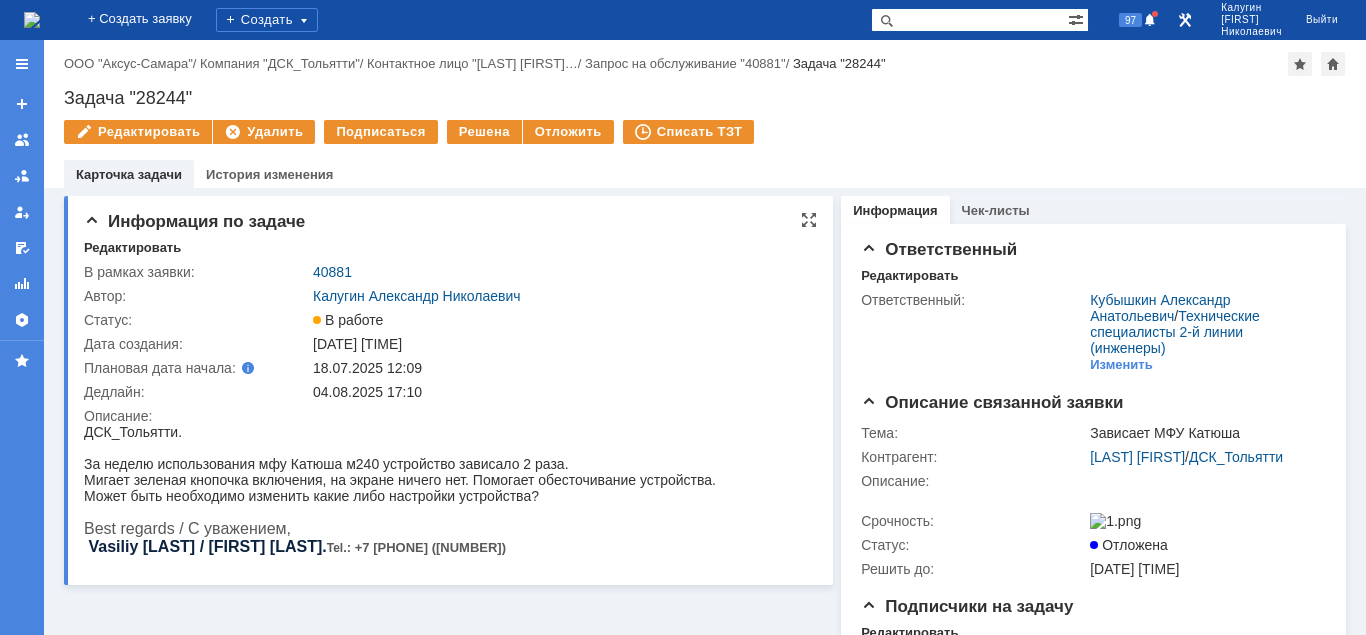 scroll, scrollTop: 0, scrollLeft: 0, axis: both 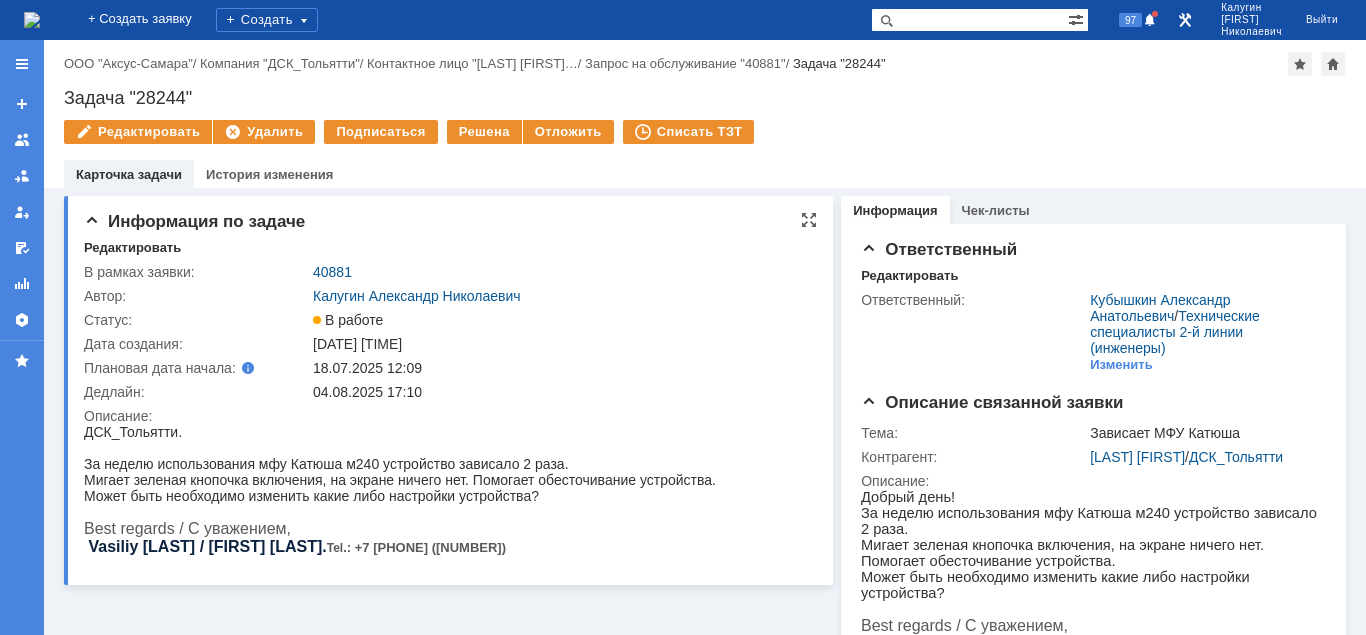 click on "40881" at bounding box center (559, 272) 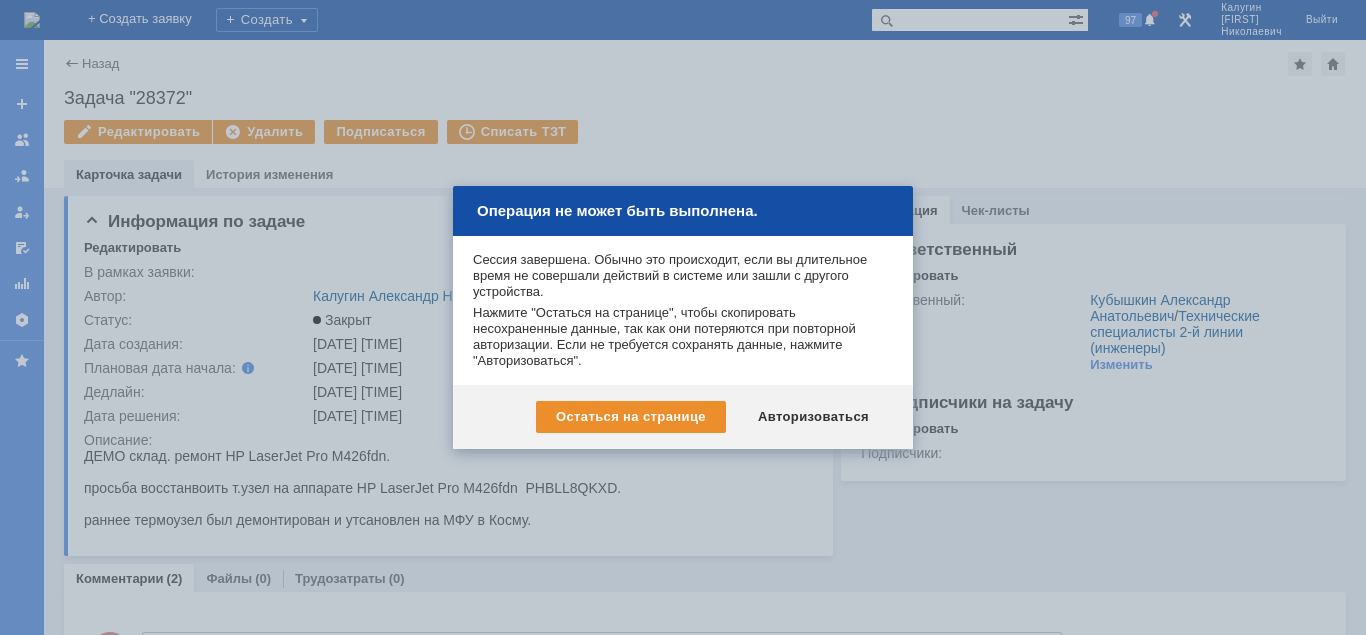 scroll, scrollTop: 0, scrollLeft: 0, axis: both 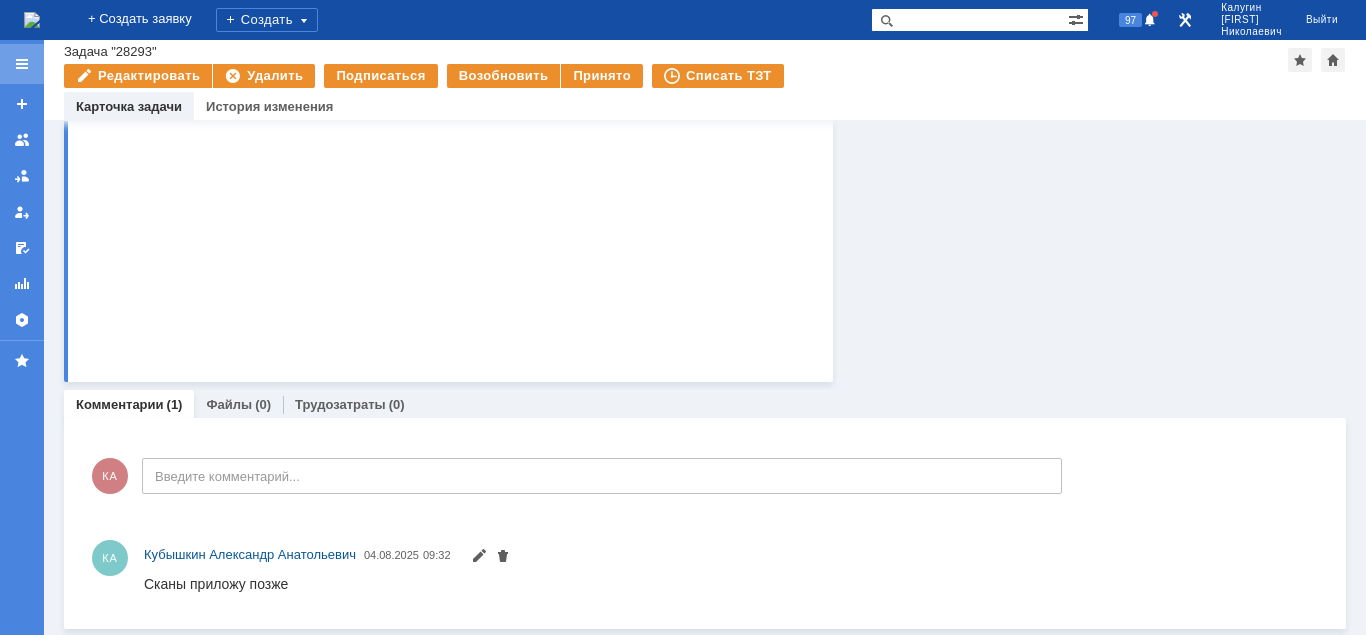 click at bounding box center [22, 64] 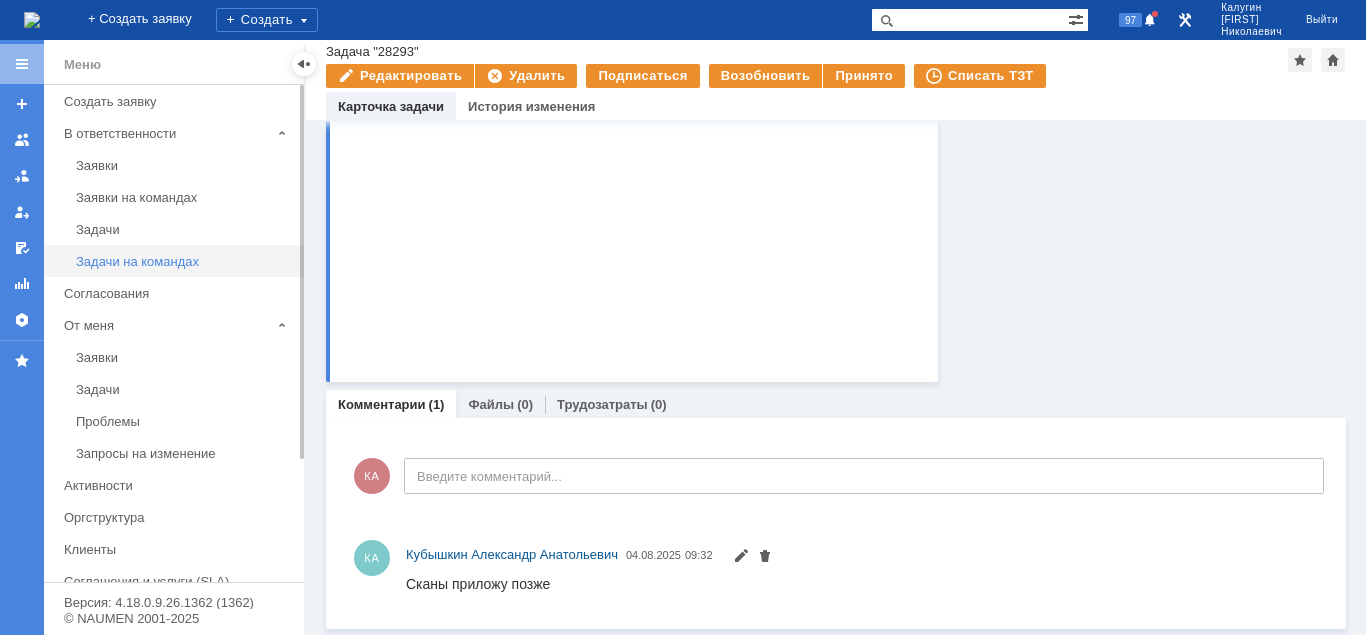 scroll, scrollTop: 405, scrollLeft: 0, axis: vertical 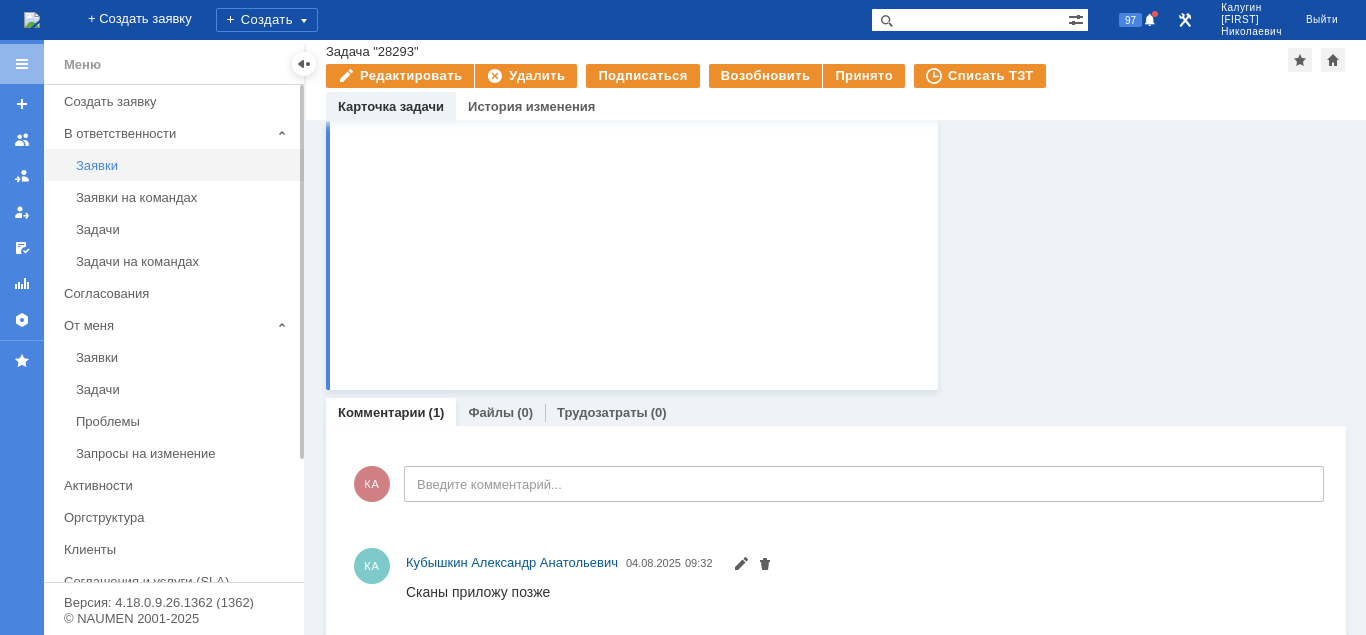 click on "Заявки" at bounding box center (184, 165) 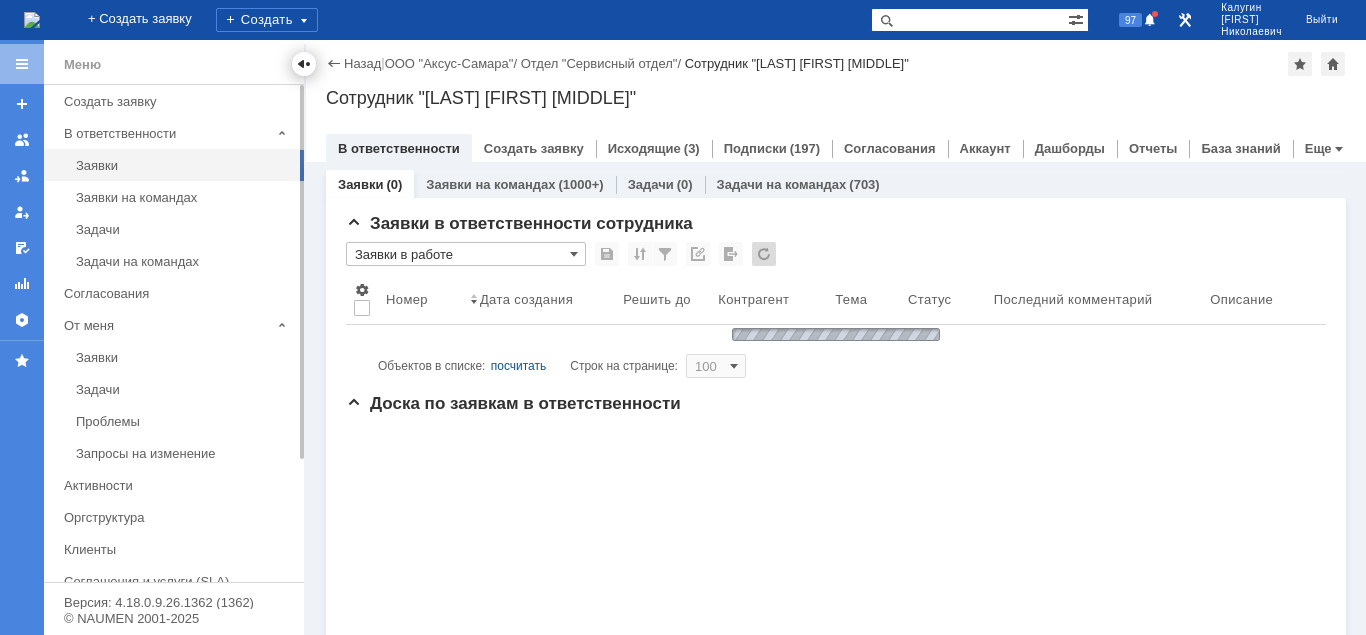 click at bounding box center [304, 64] 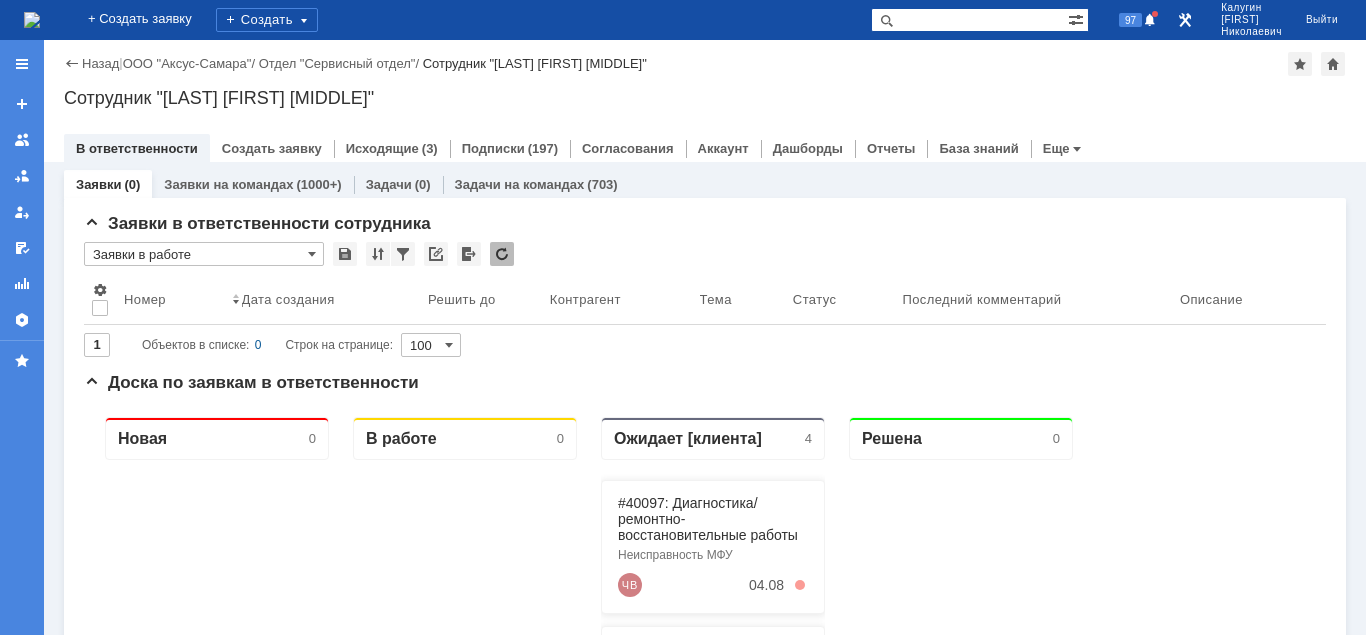 scroll, scrollTop: 0, scrollLeft: 0, axis: both 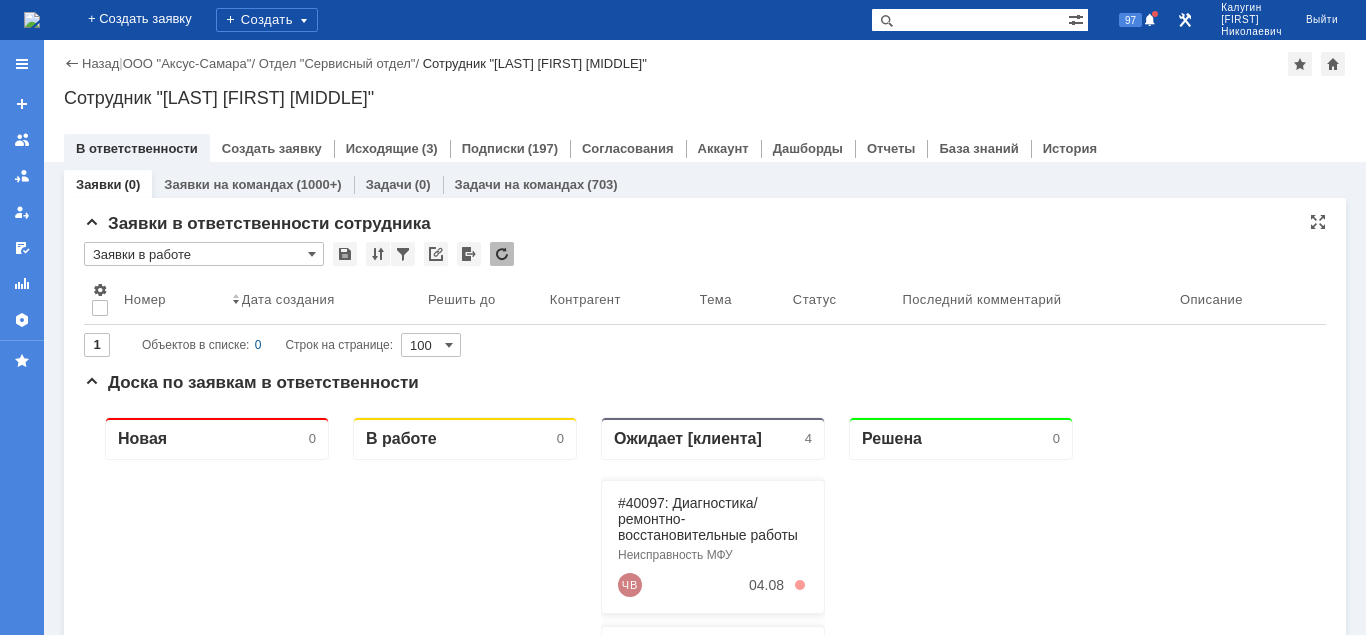 click on "Заявки в работе" at bounding box center [204, 254] 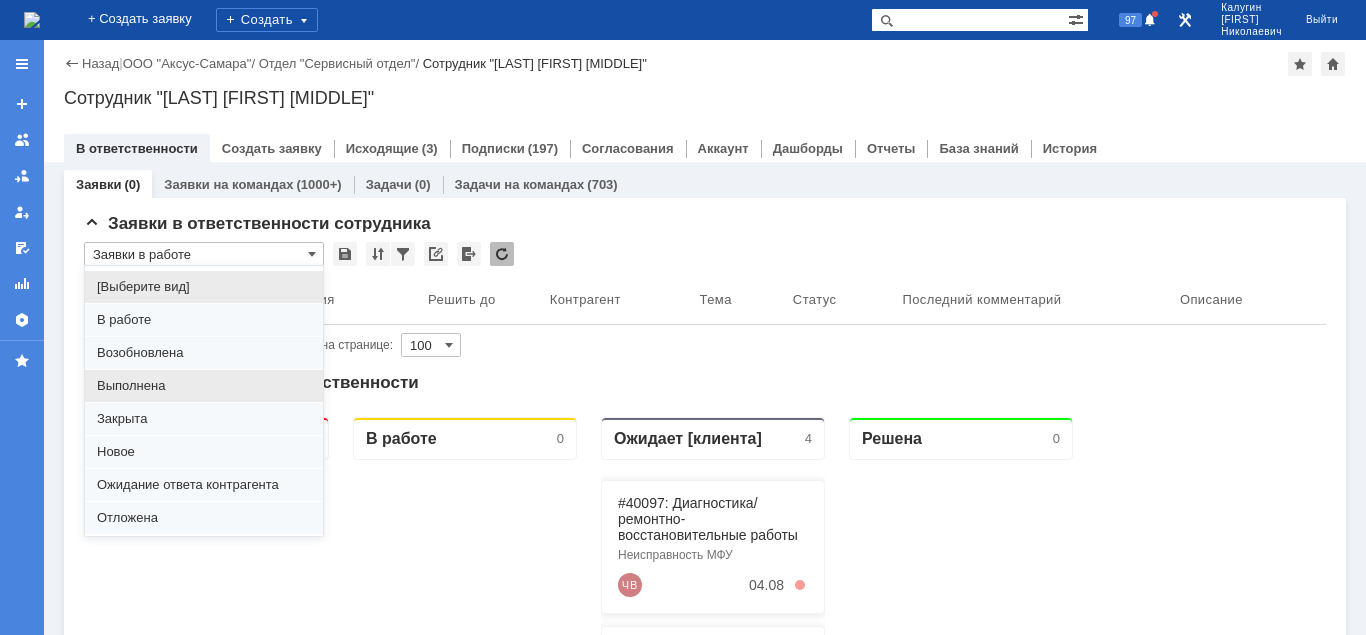 scroll, scrollTop: 121, scrollLeft: 0, axis: vertical 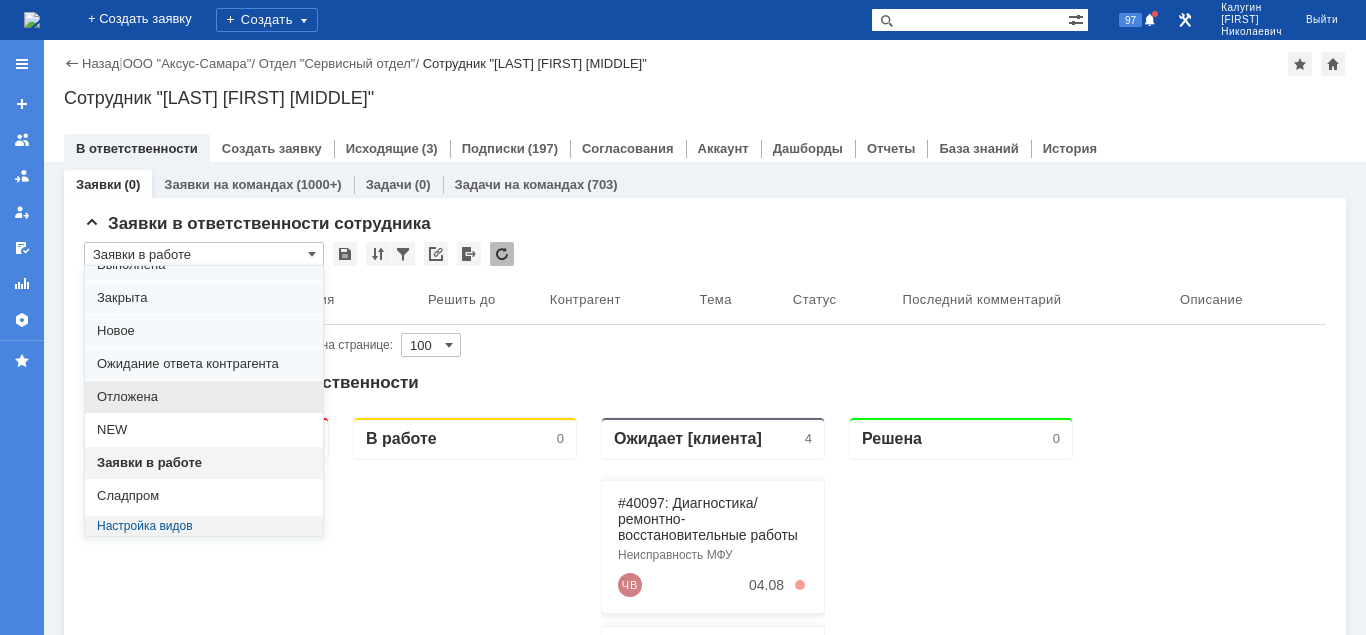 click on "Отложена" at bounding box center [204, 397] 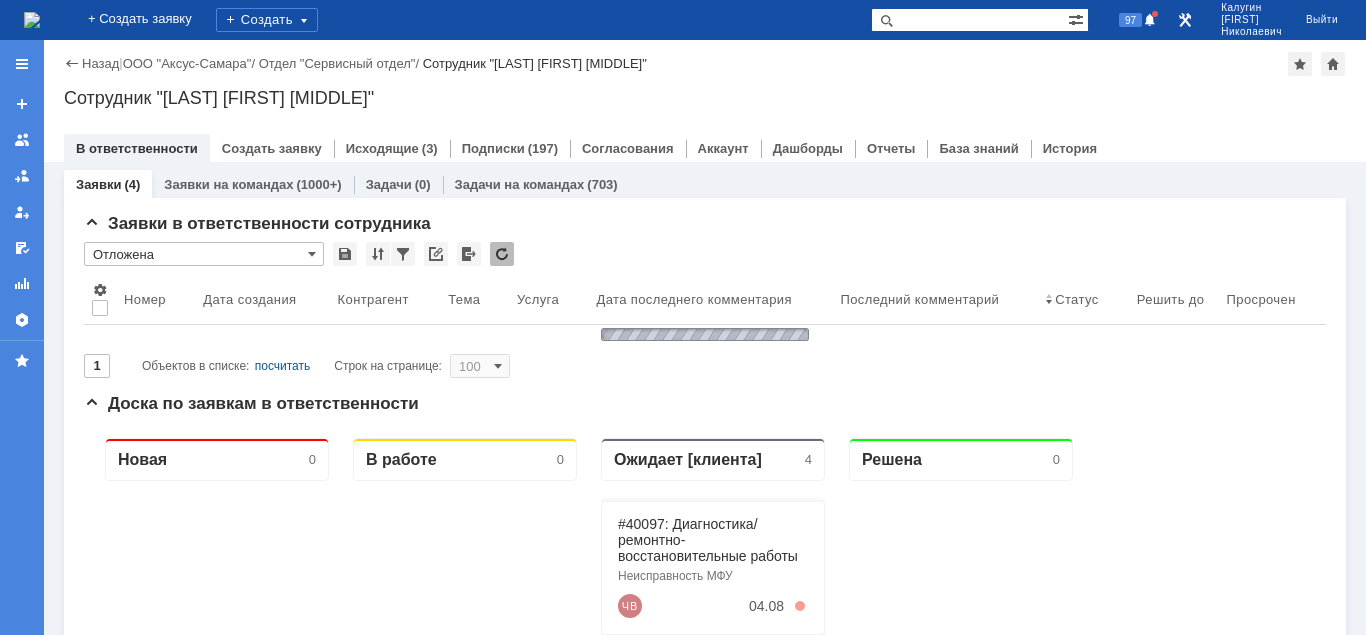 type on "Отложена" 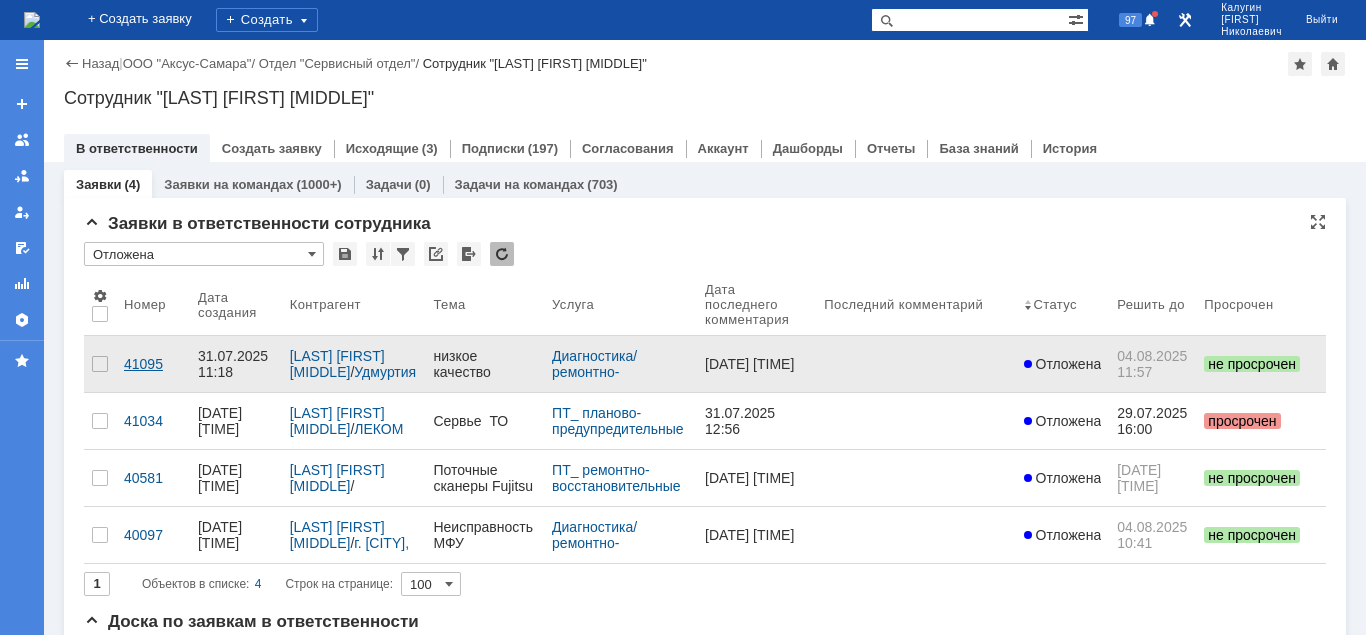 scroll, scrollTop: 0, scrollLeft: 0, axis: both 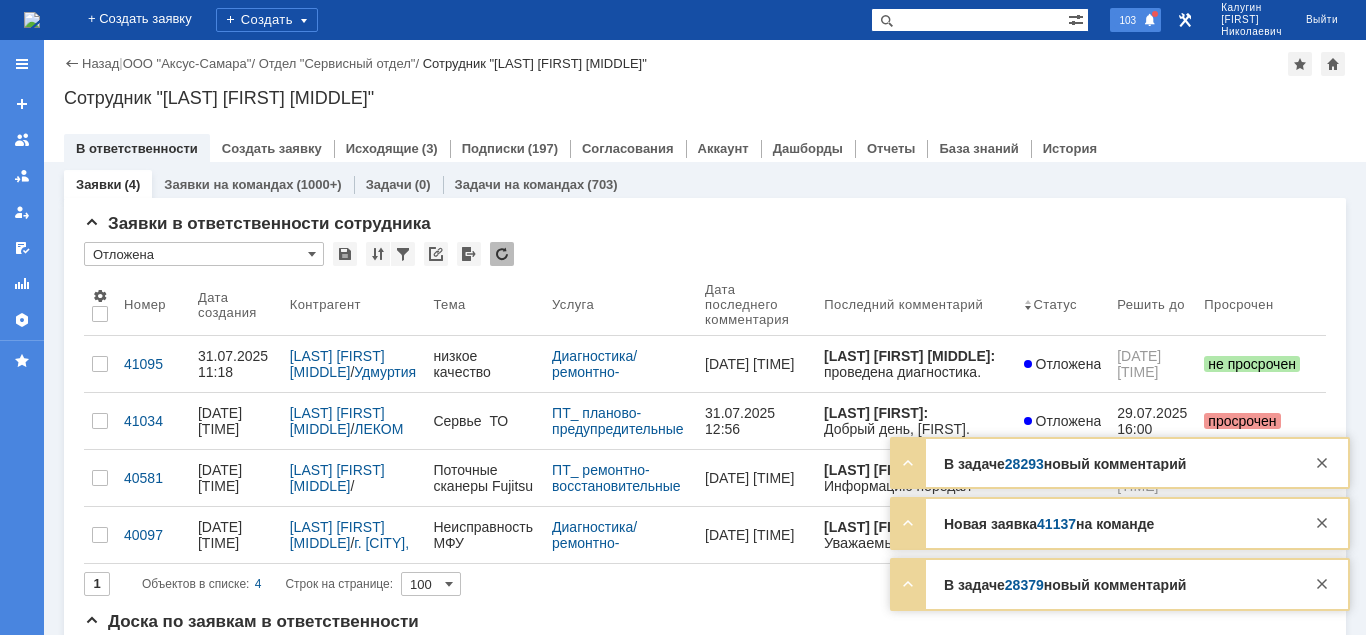 click at bounding box center [1150, 21] 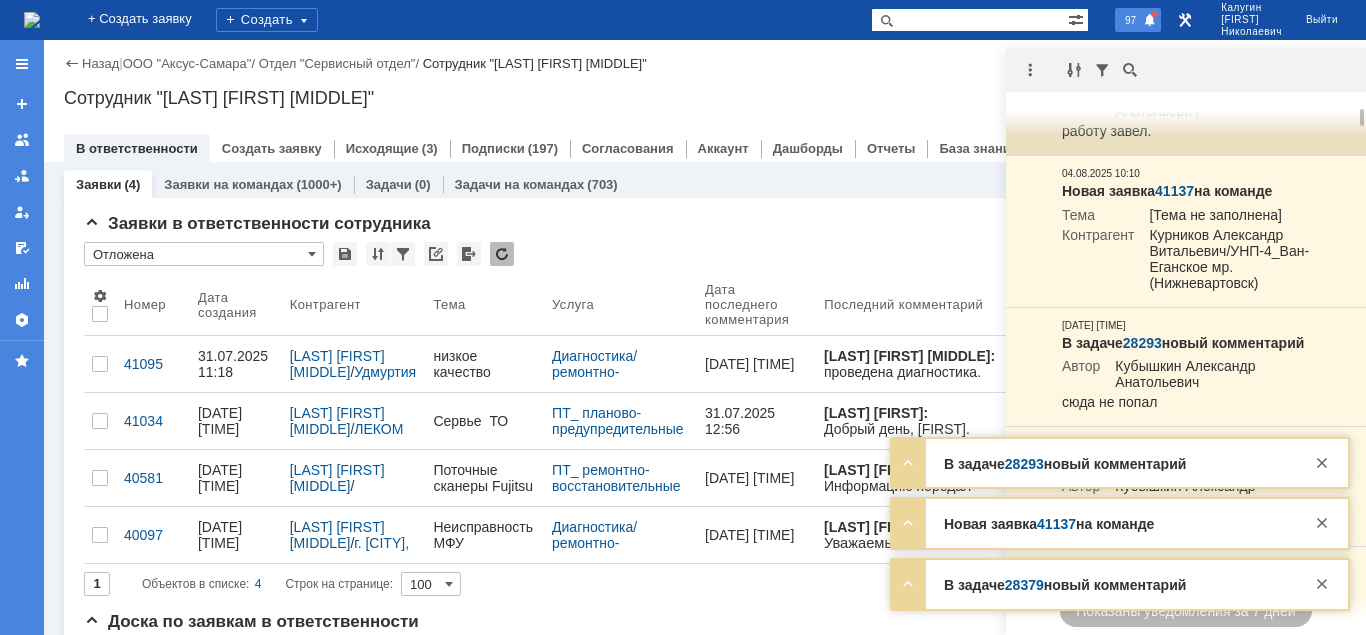 scroll, scrollTop: 204, scrollLeft: 0, axis: vertical 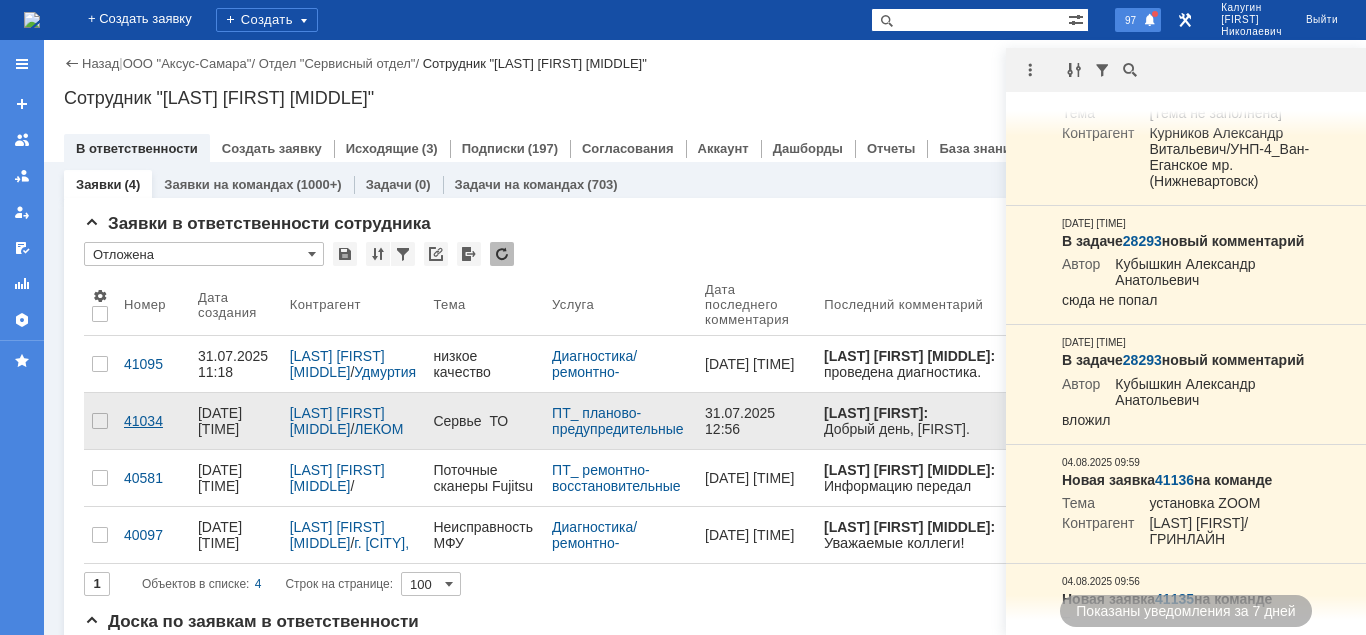click on "41034" at bounding box center (153, 421) 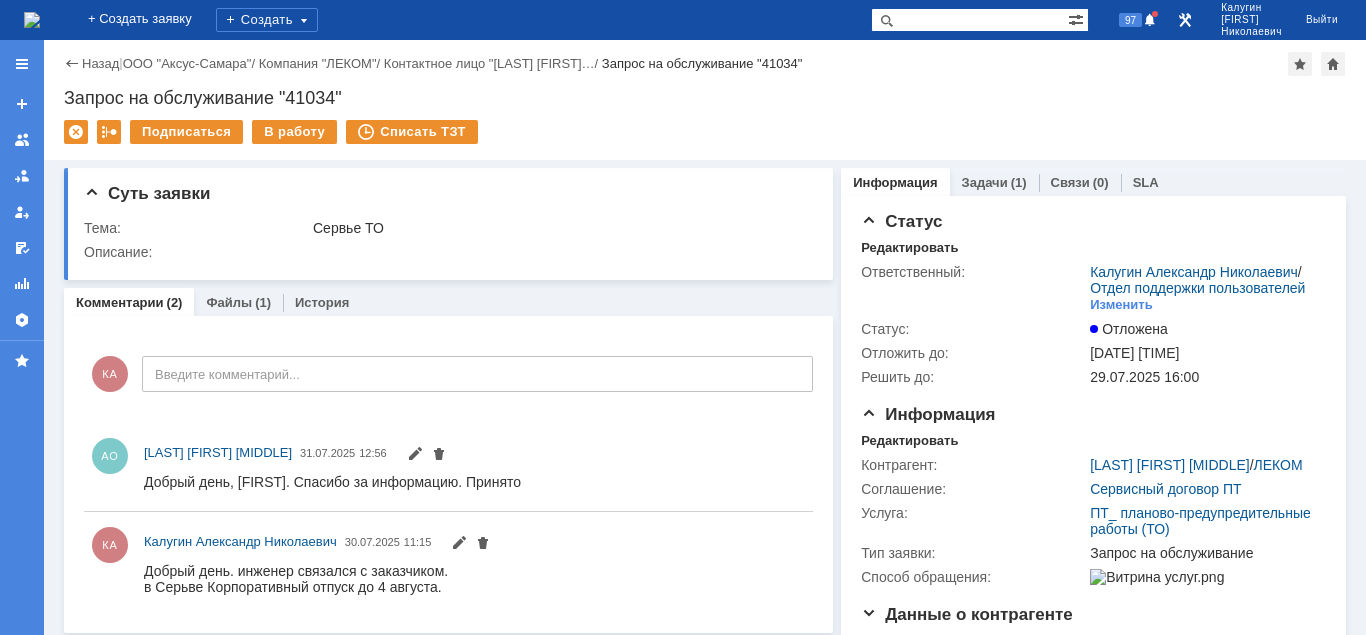 scroll, scrollTop: 0, scrollLeft: 0, axis: both 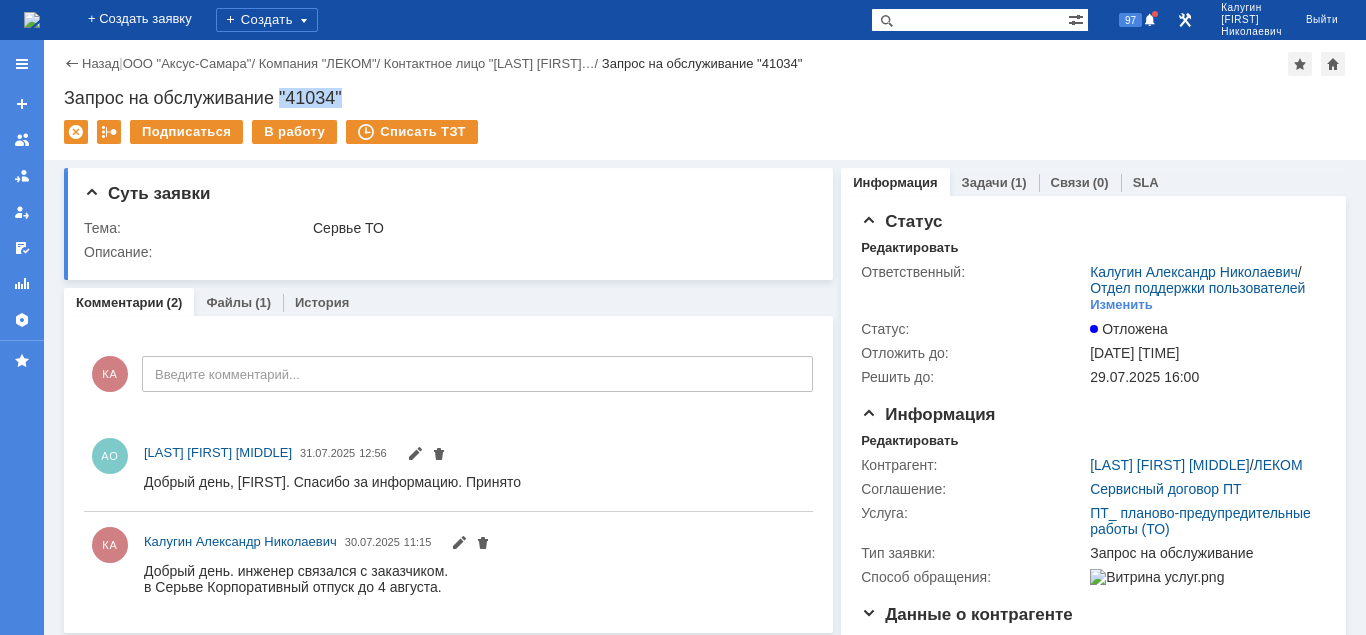 drag, startPoint x: 353, startPoint y: 89, endPoint x: 282, endPoint y: 93, distance: 71.11259 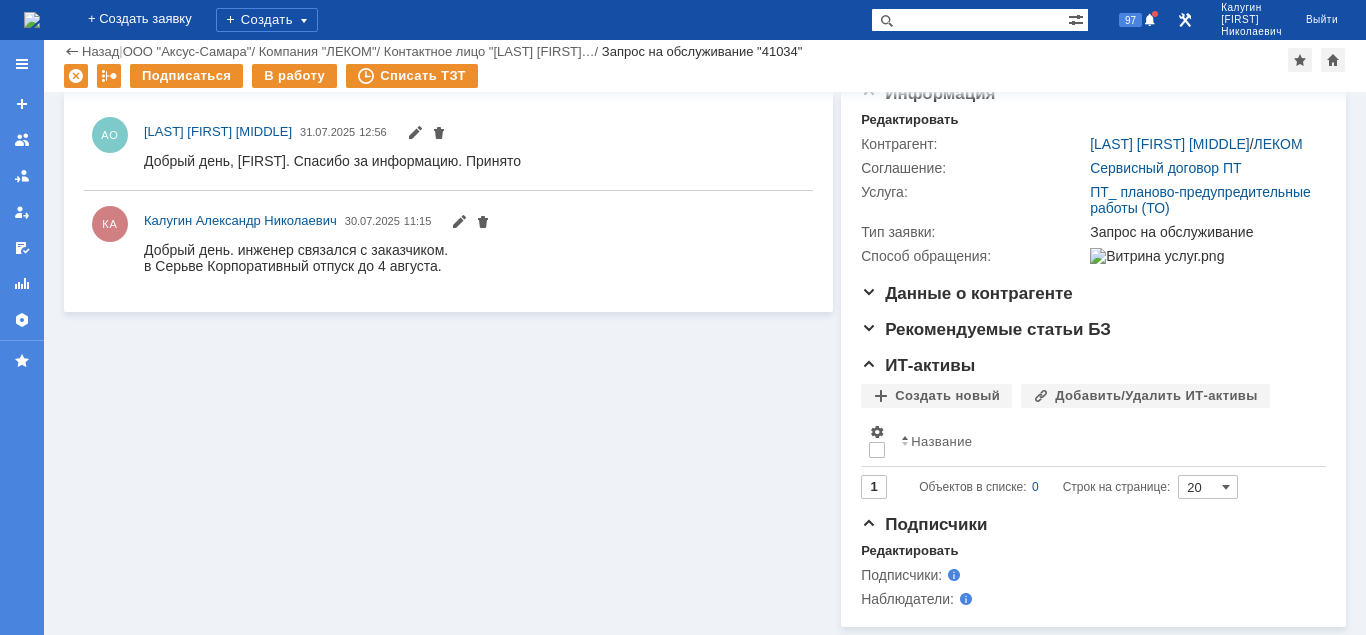 scroll, scrollTop: 0, scrollLeft: 0, axis: both 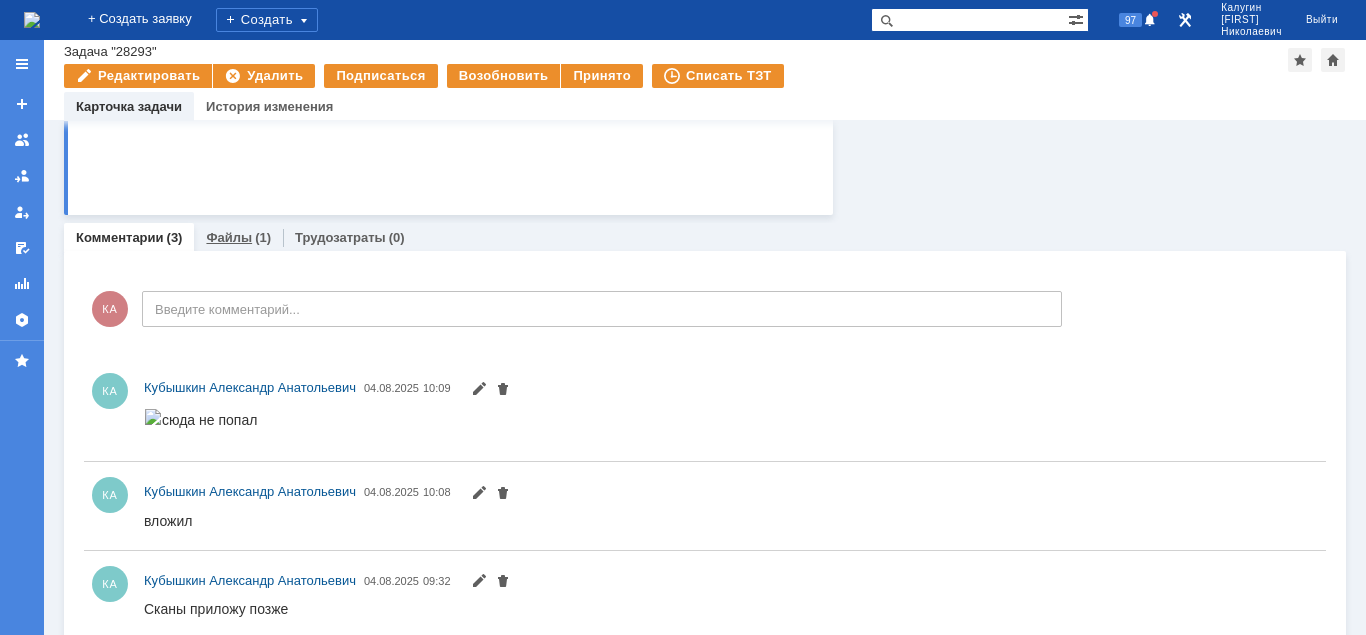 click on "Файлы" at bounding box center [229, 237] 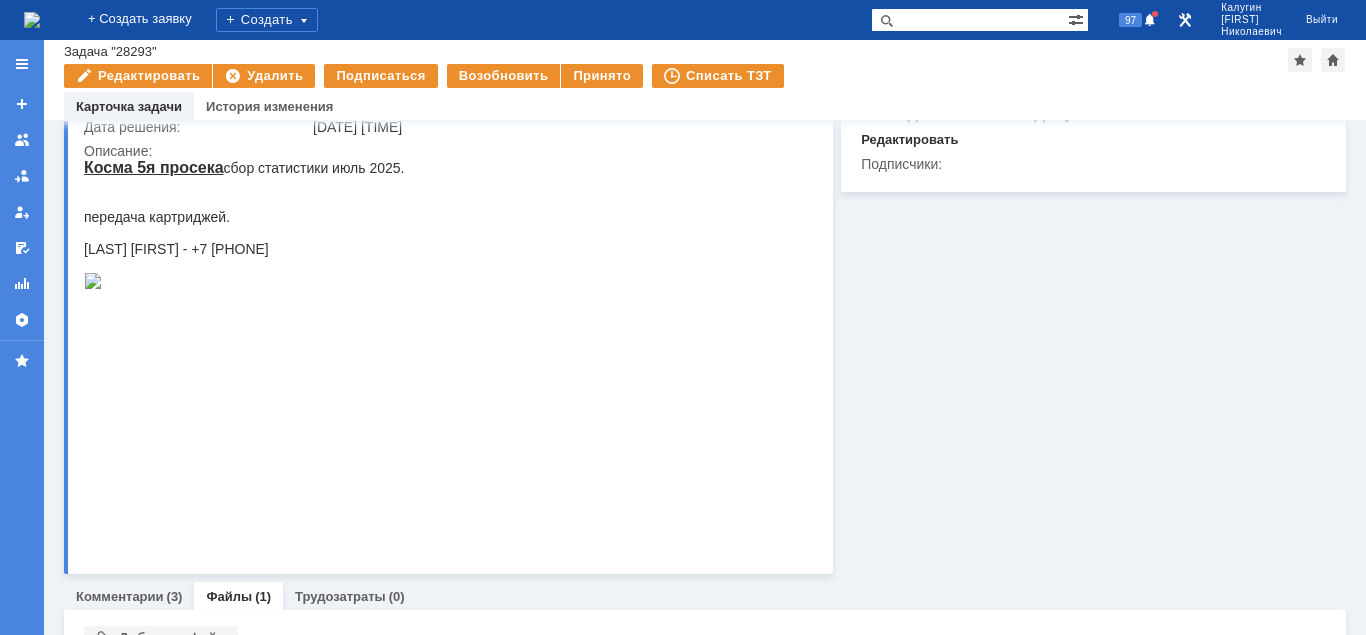 scroll, scrollTop: 375, scrollLeft: 0, axis: vertical 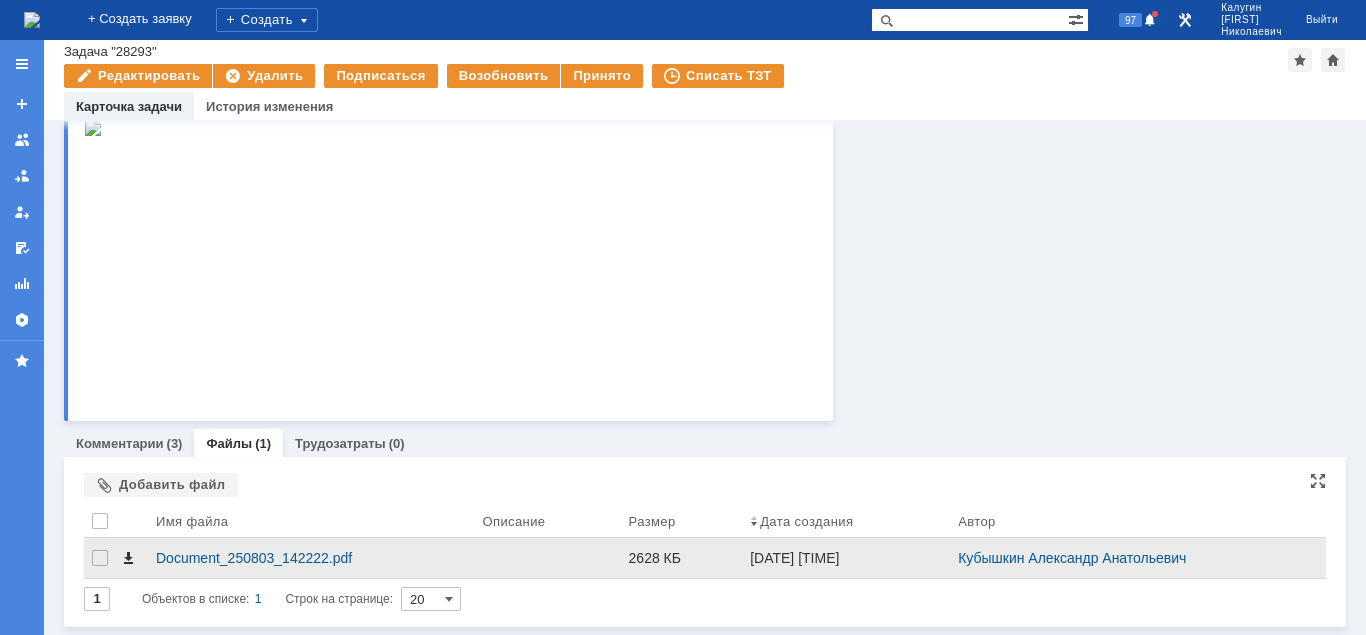 click at bounding box center [128, 558] 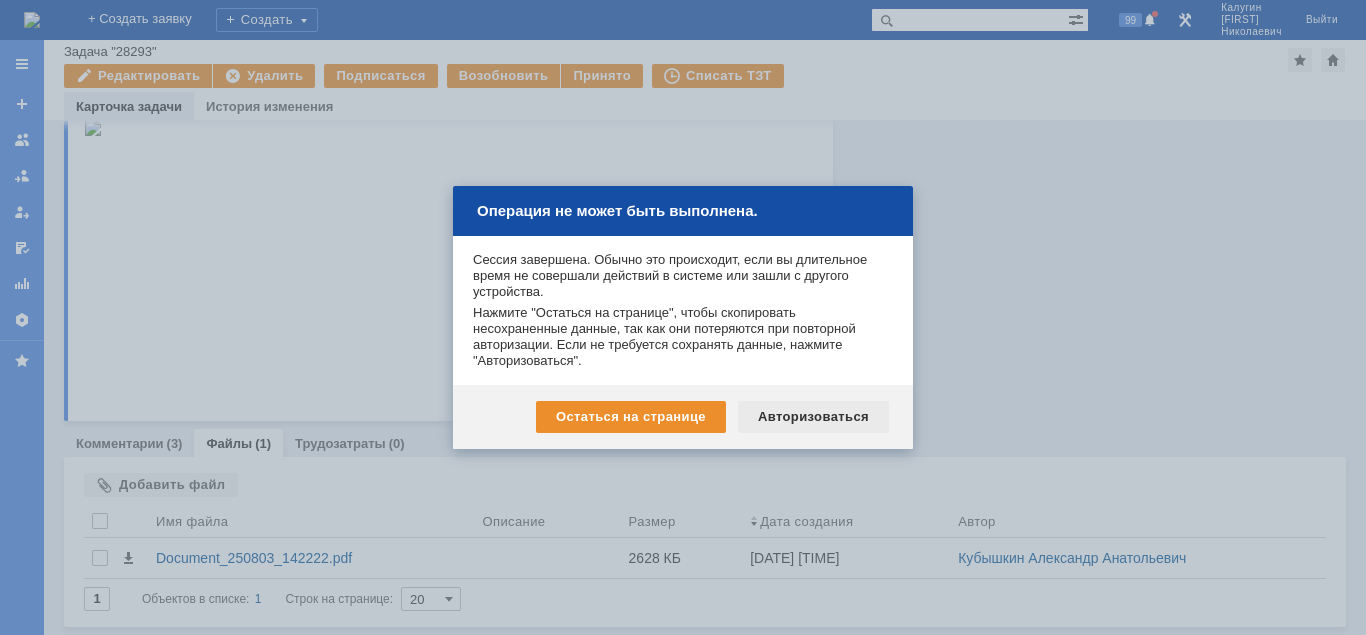 click on "Авторизоваться" at bounding box center [813, 417] 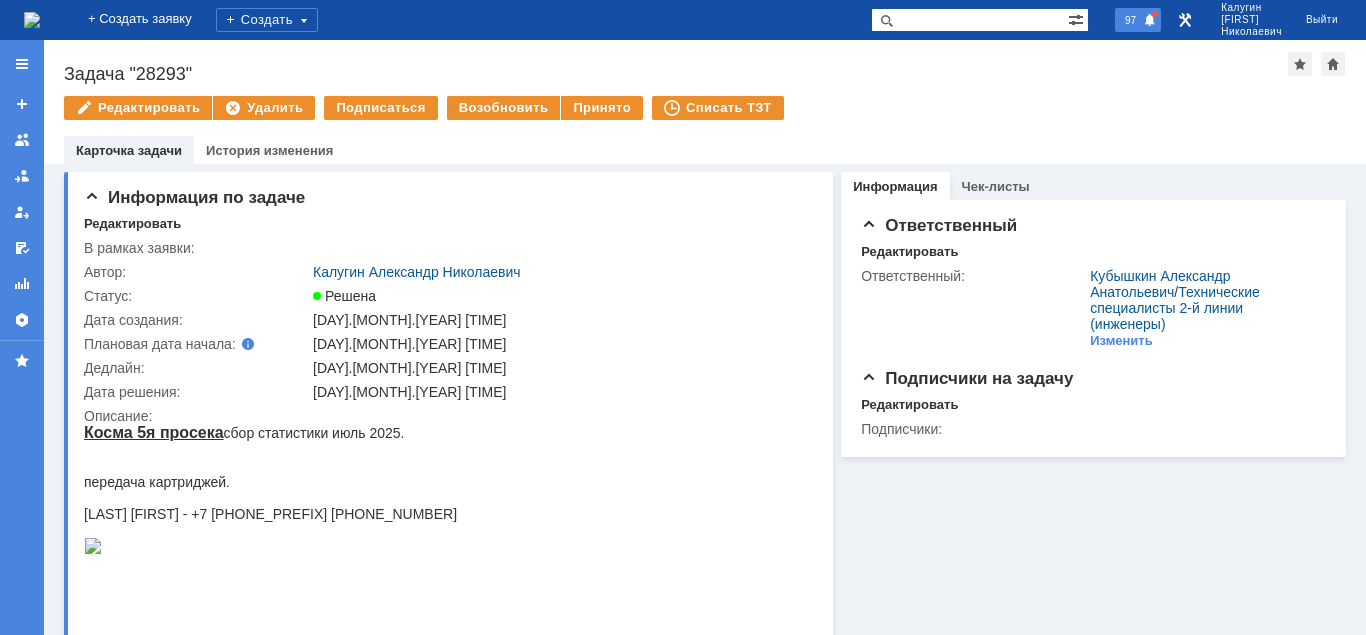 scroll, scrollTop: 0, scrollLeft: 0, axis: both 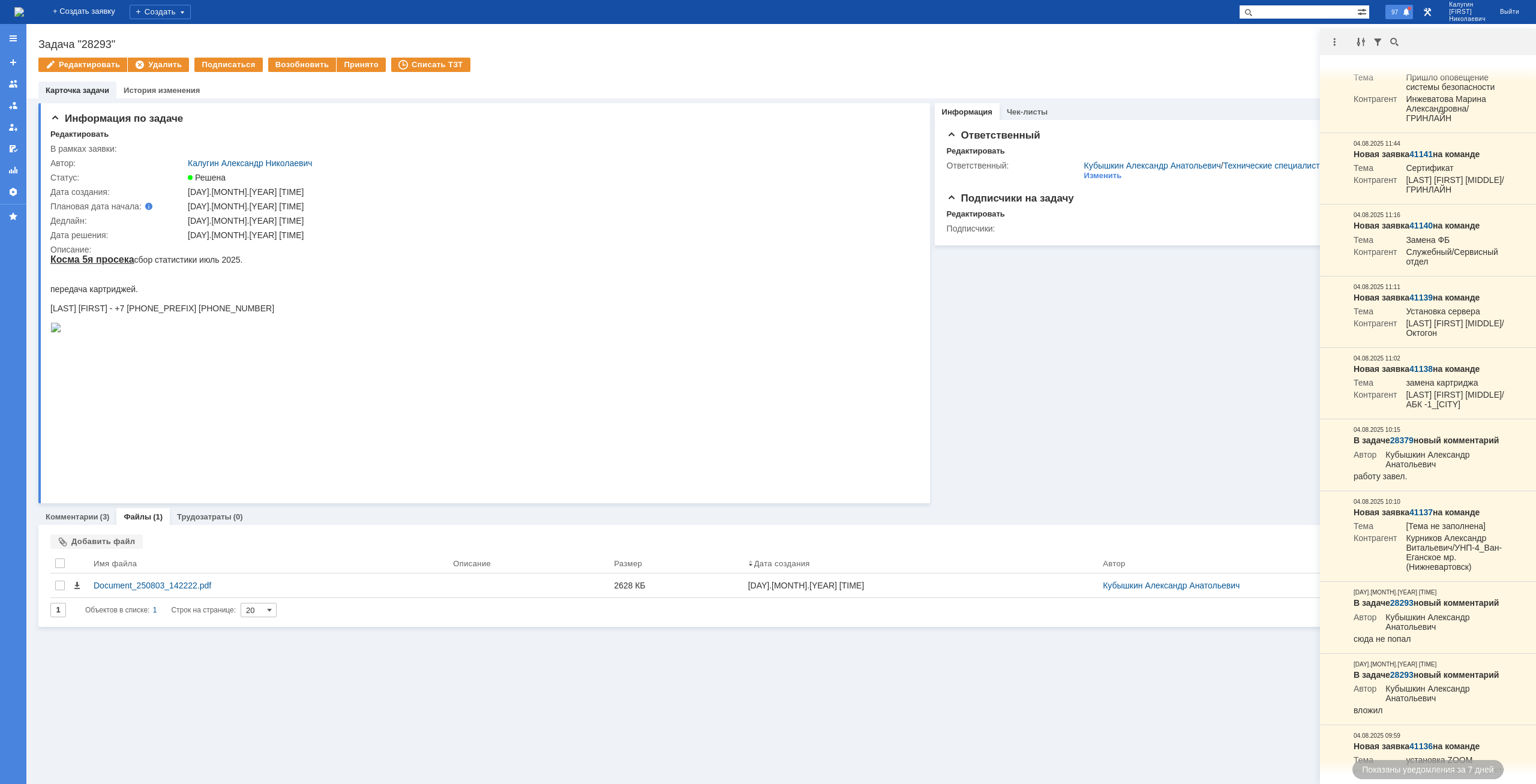 click at bounding box center [1406, 13] 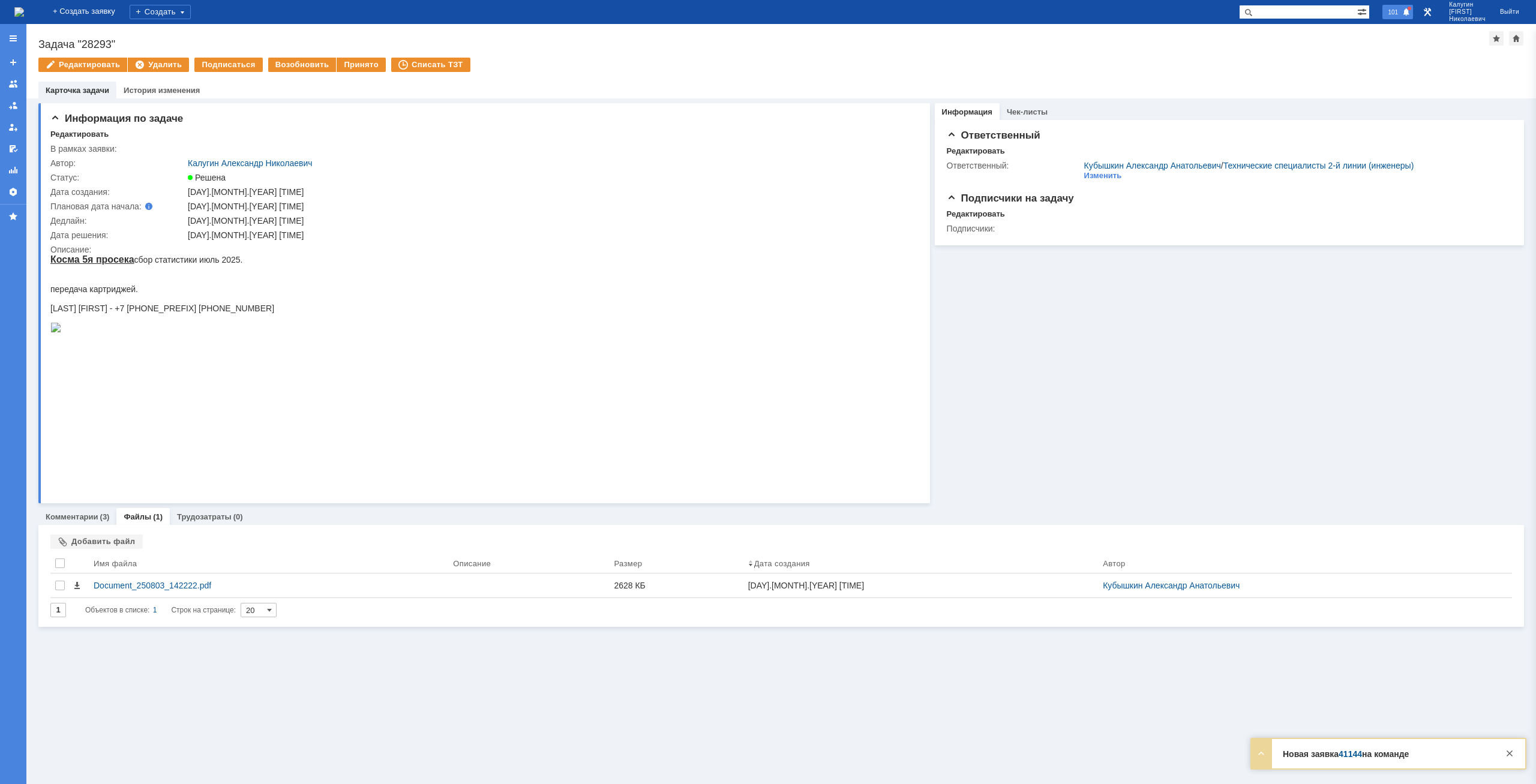 click at bounding box center (1406, 13) 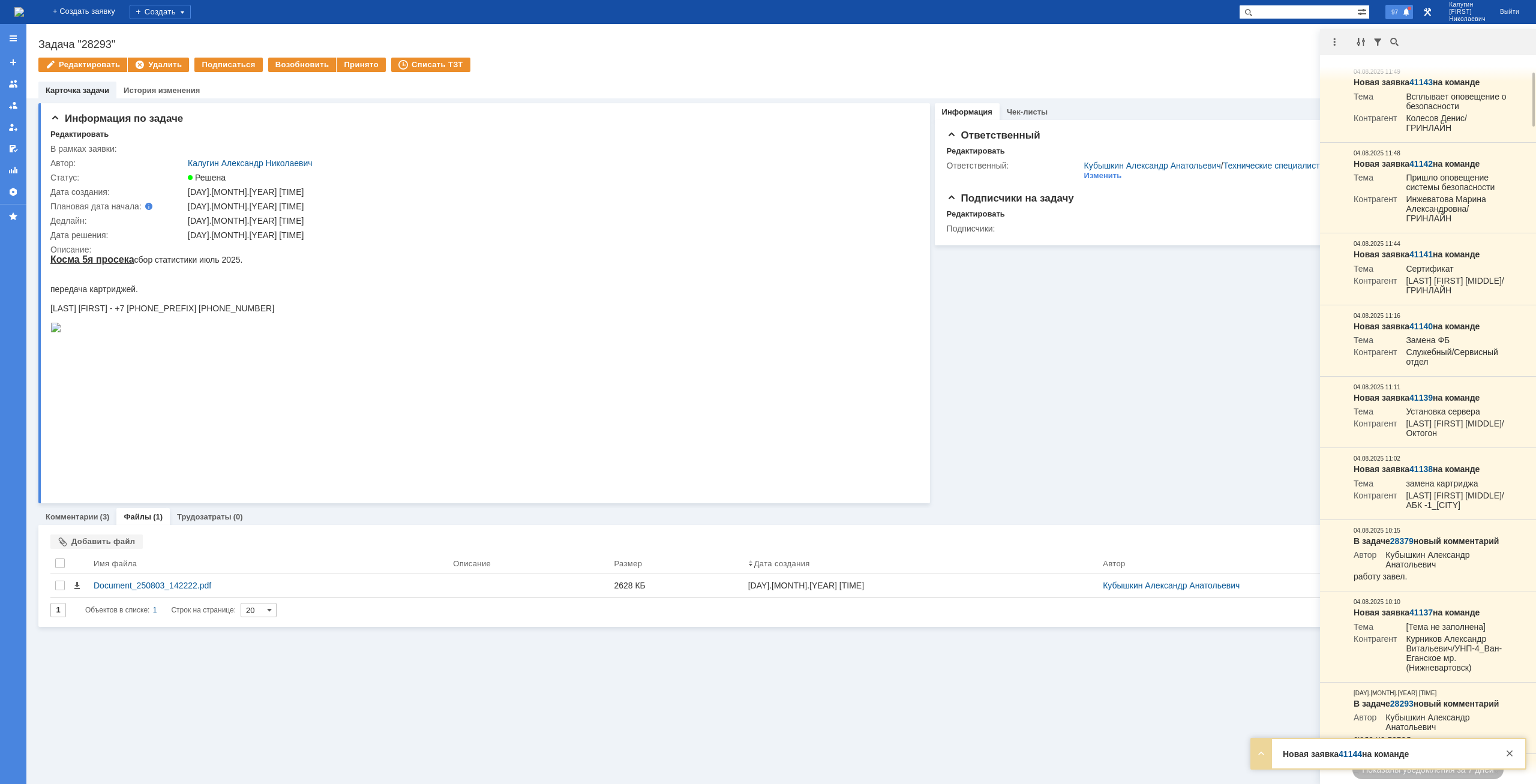 scroll, scrollTop: 0, scrollLeft: 0, axis: both 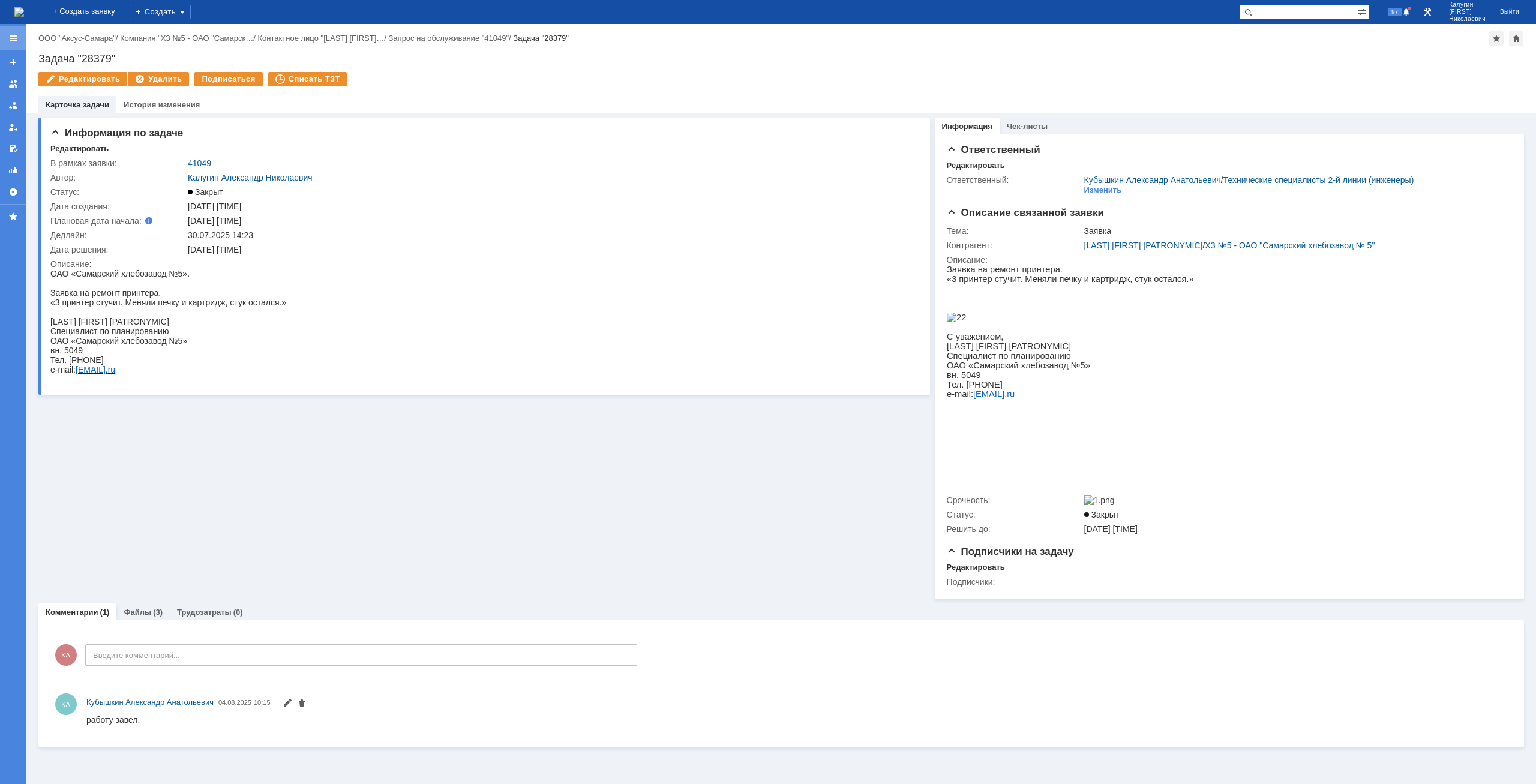 click at bounding box center [13, 38] 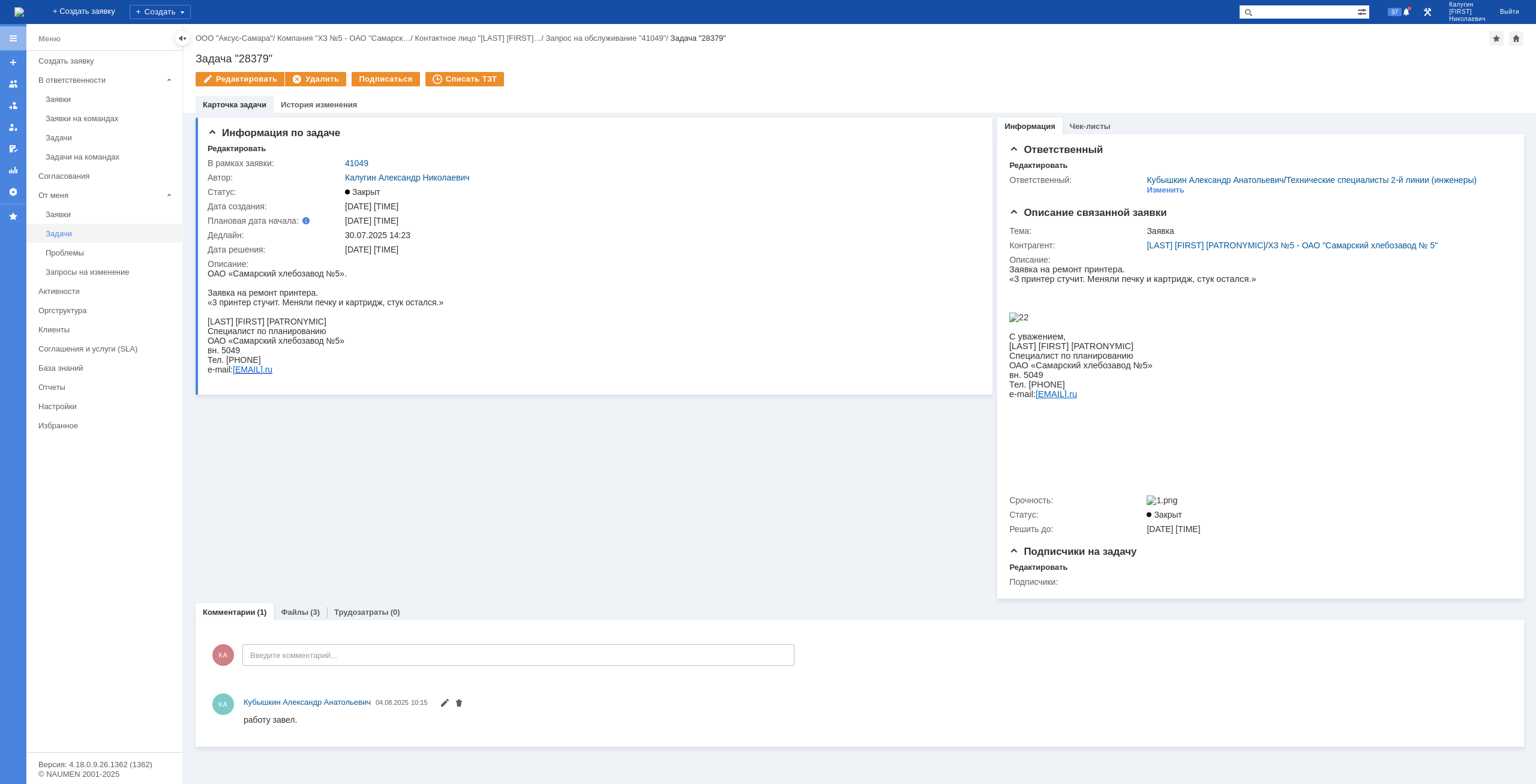 click on "Задачи" at bounding box center (110, 233) 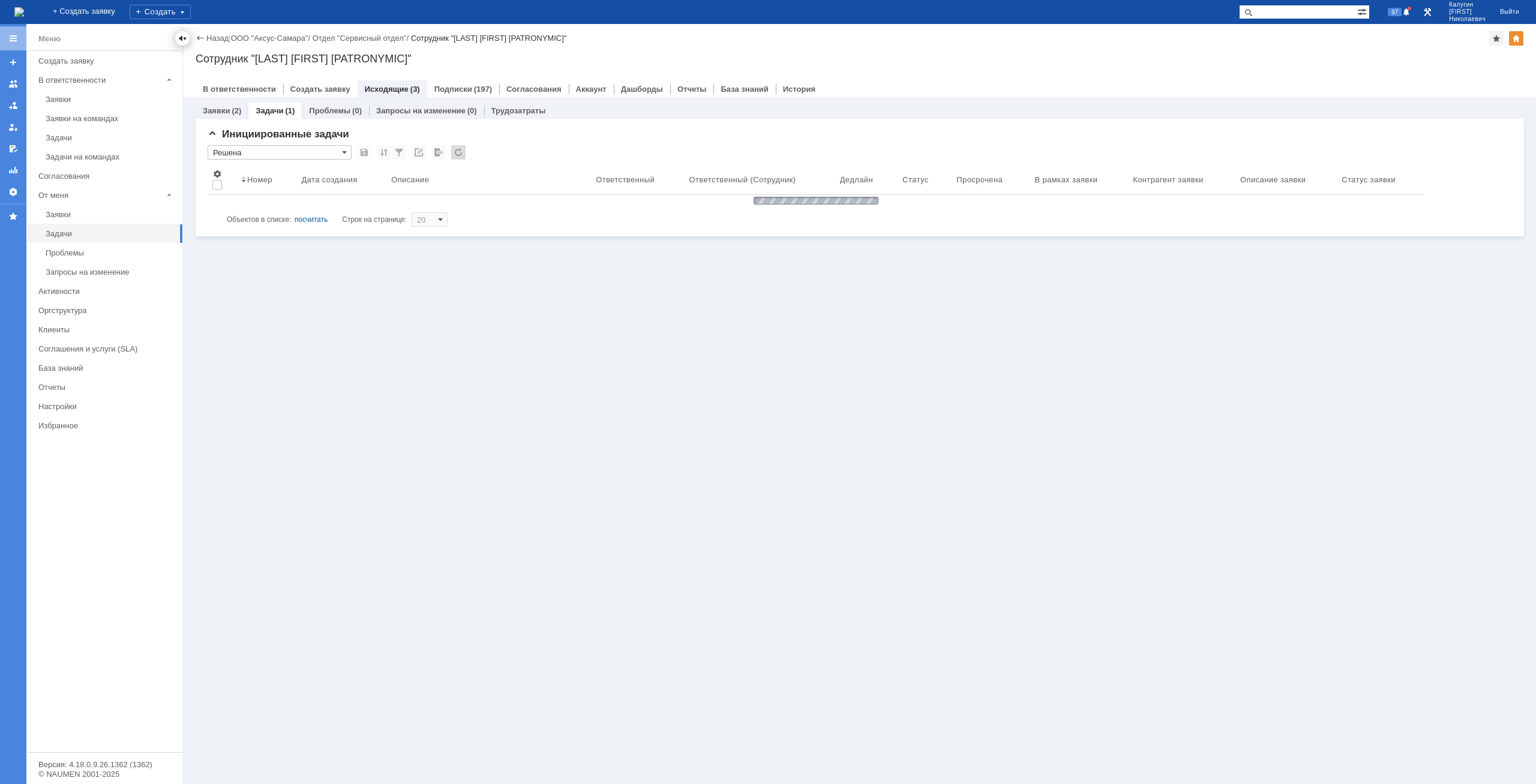 click at bounding box center (182, 38) 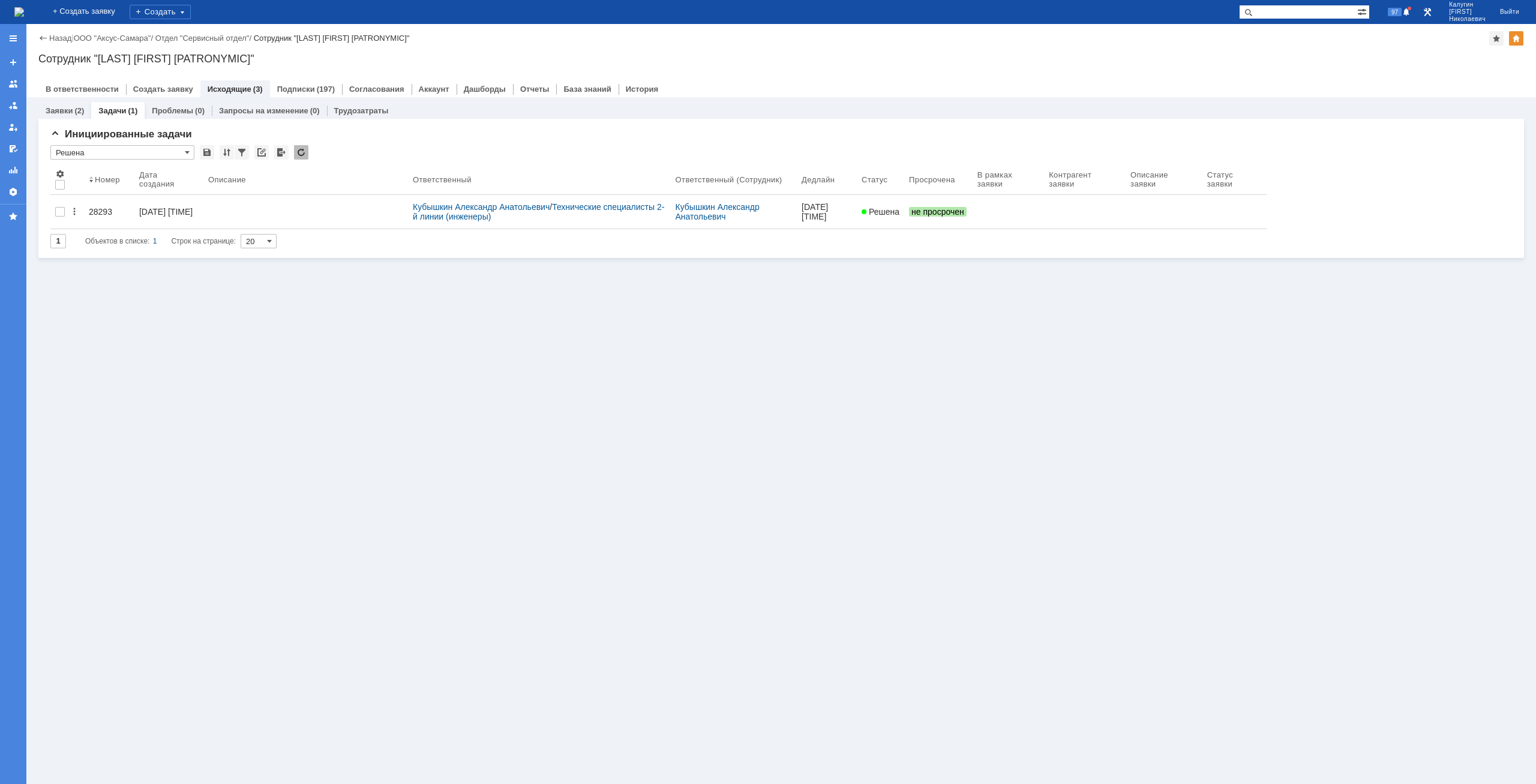 scroll, scrollTop: 0, scrollLeft: 0, axis: both 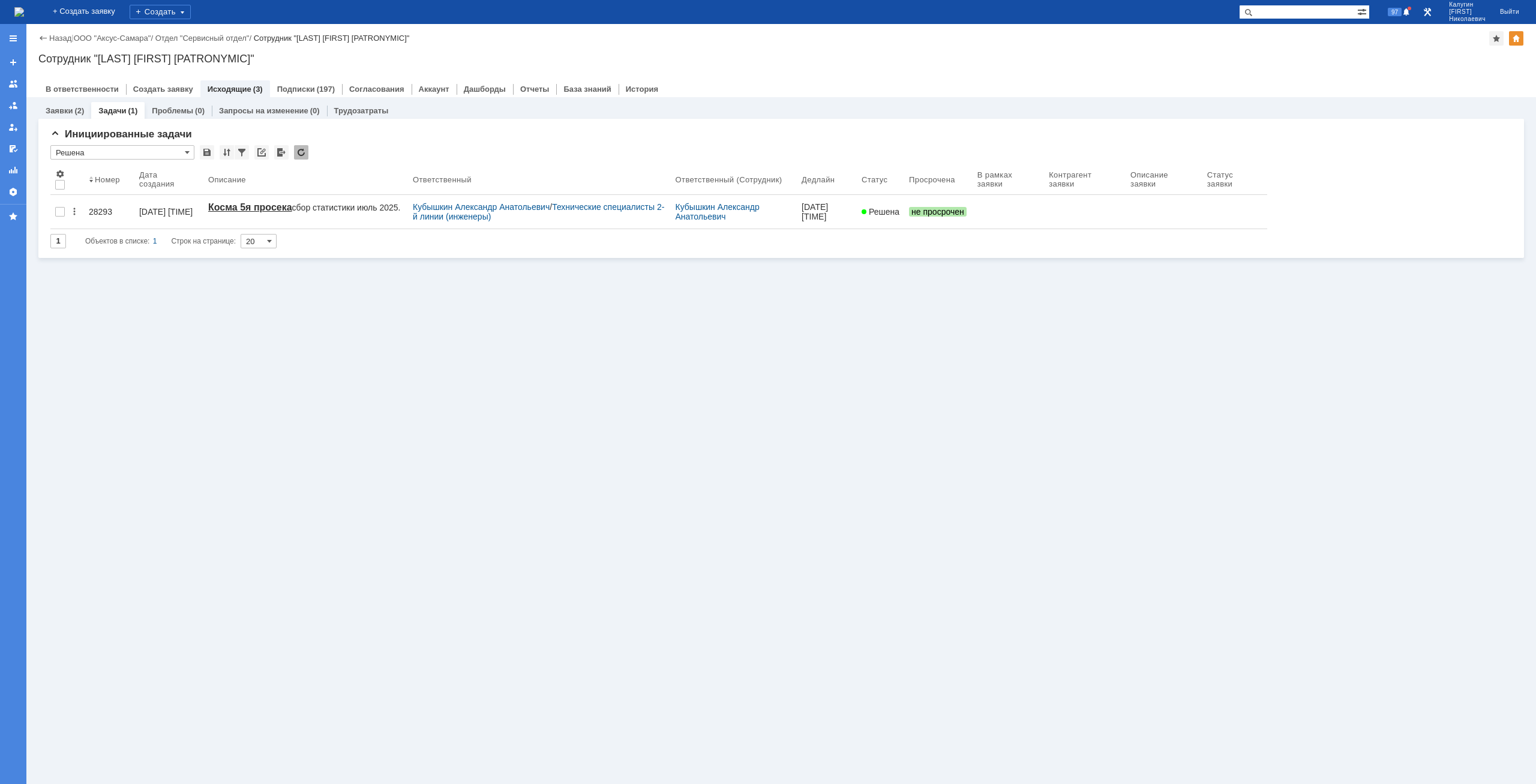 click at bounding box center (1298, 12) 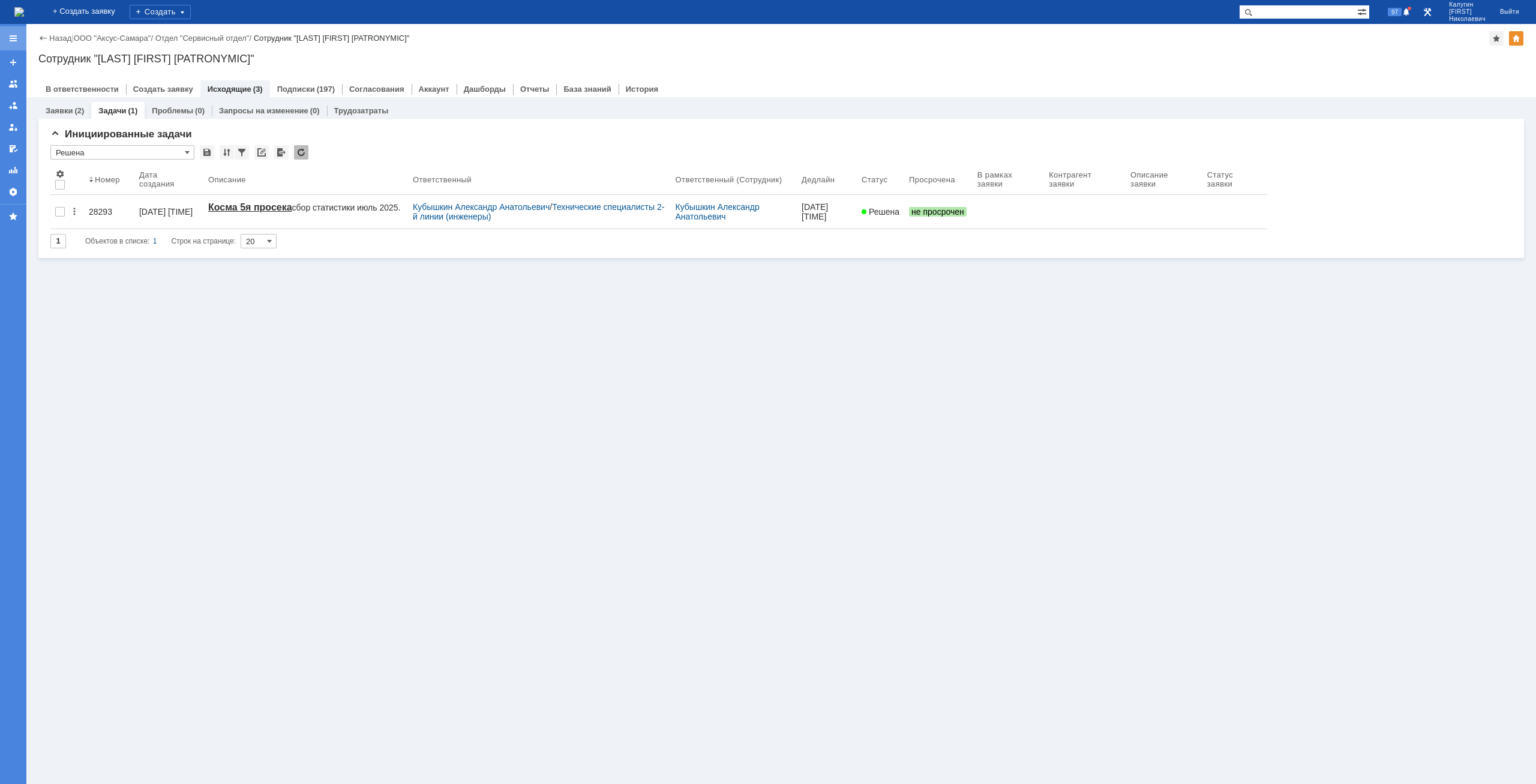 click at bounding box center (13, 38) 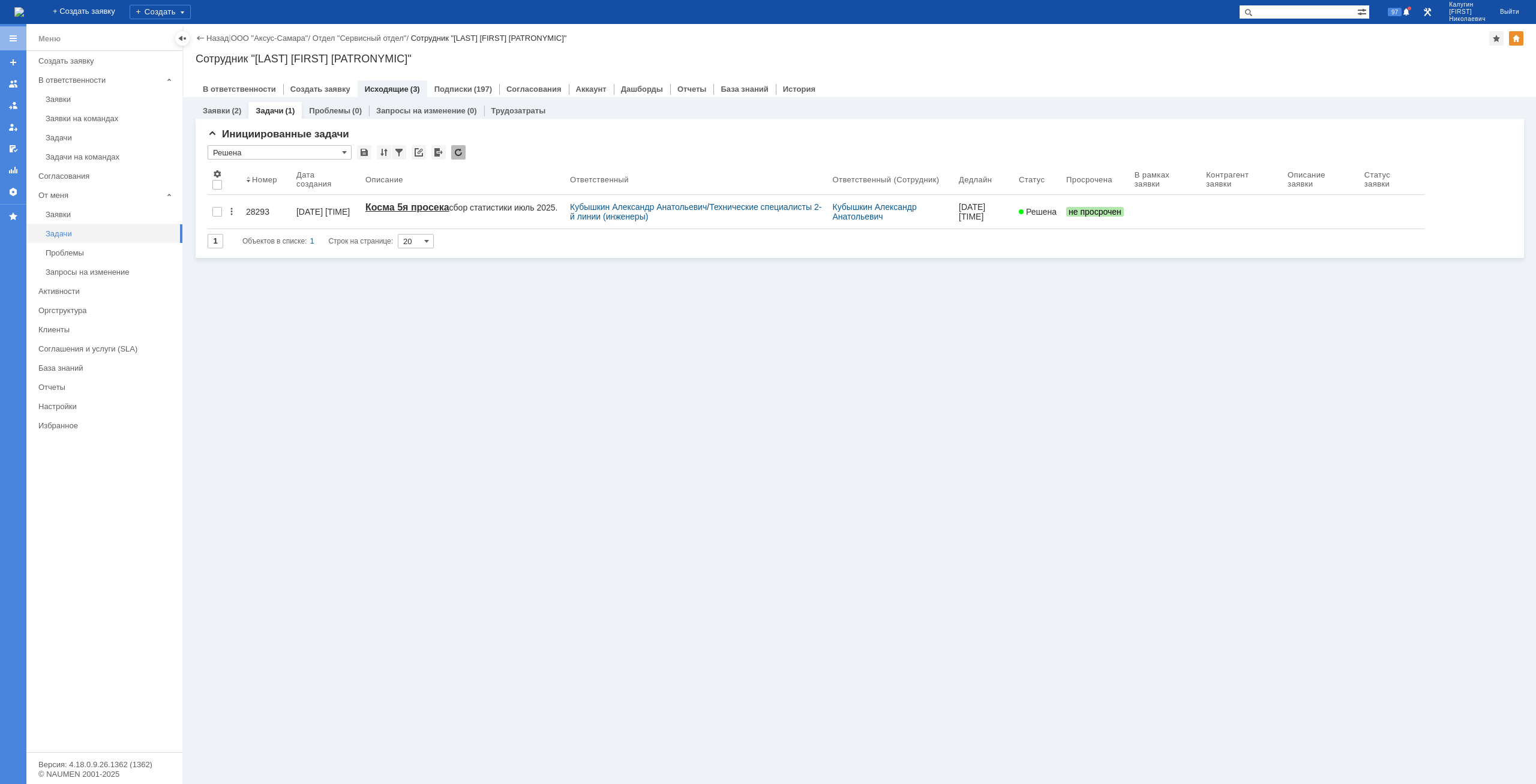 click on "Задачи" at bounding box center (110, 233) 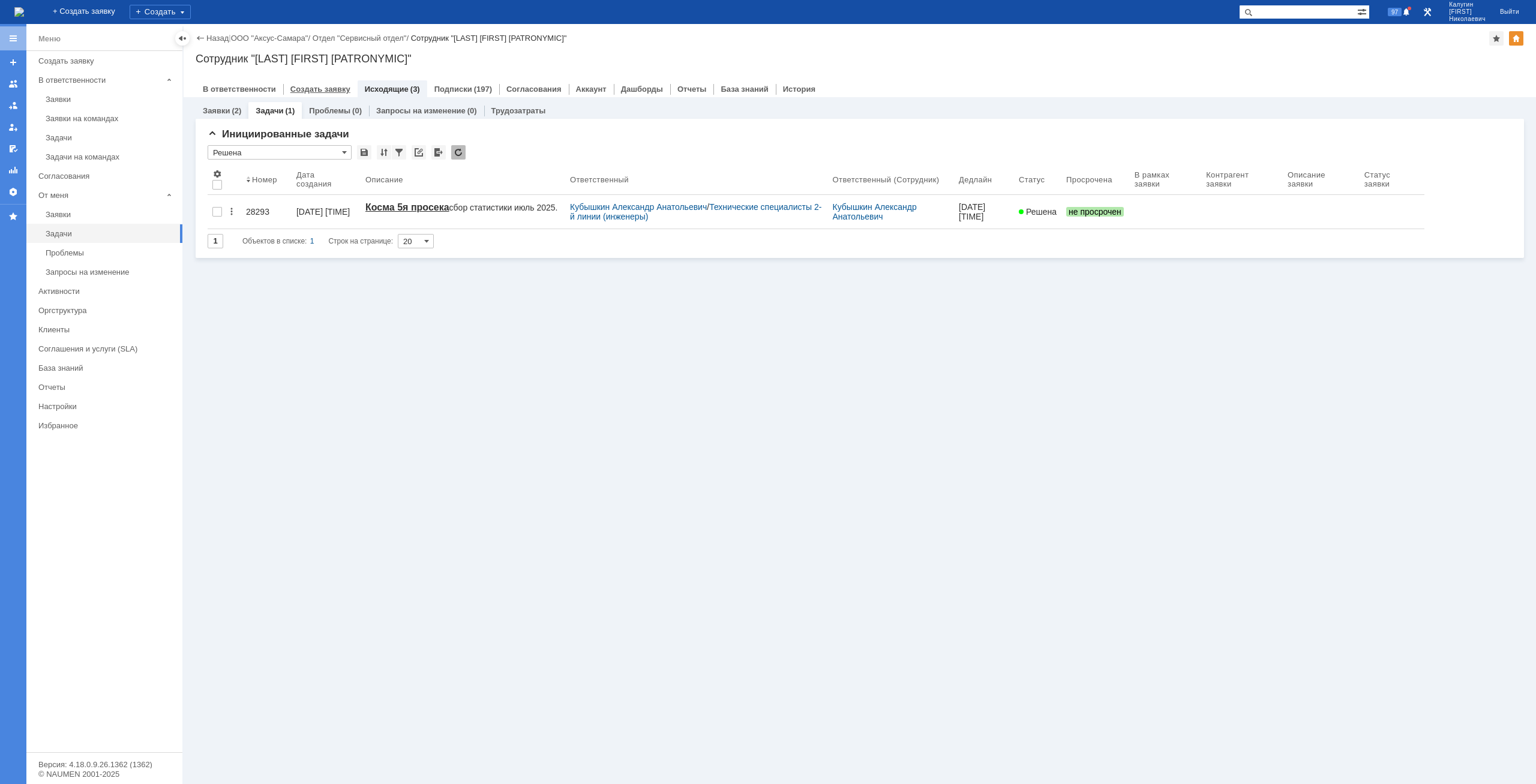 drag, startPoint x: 179, startPoint y: 38, endPoint x: 161, endPoint y: 88, distance: 53.14132 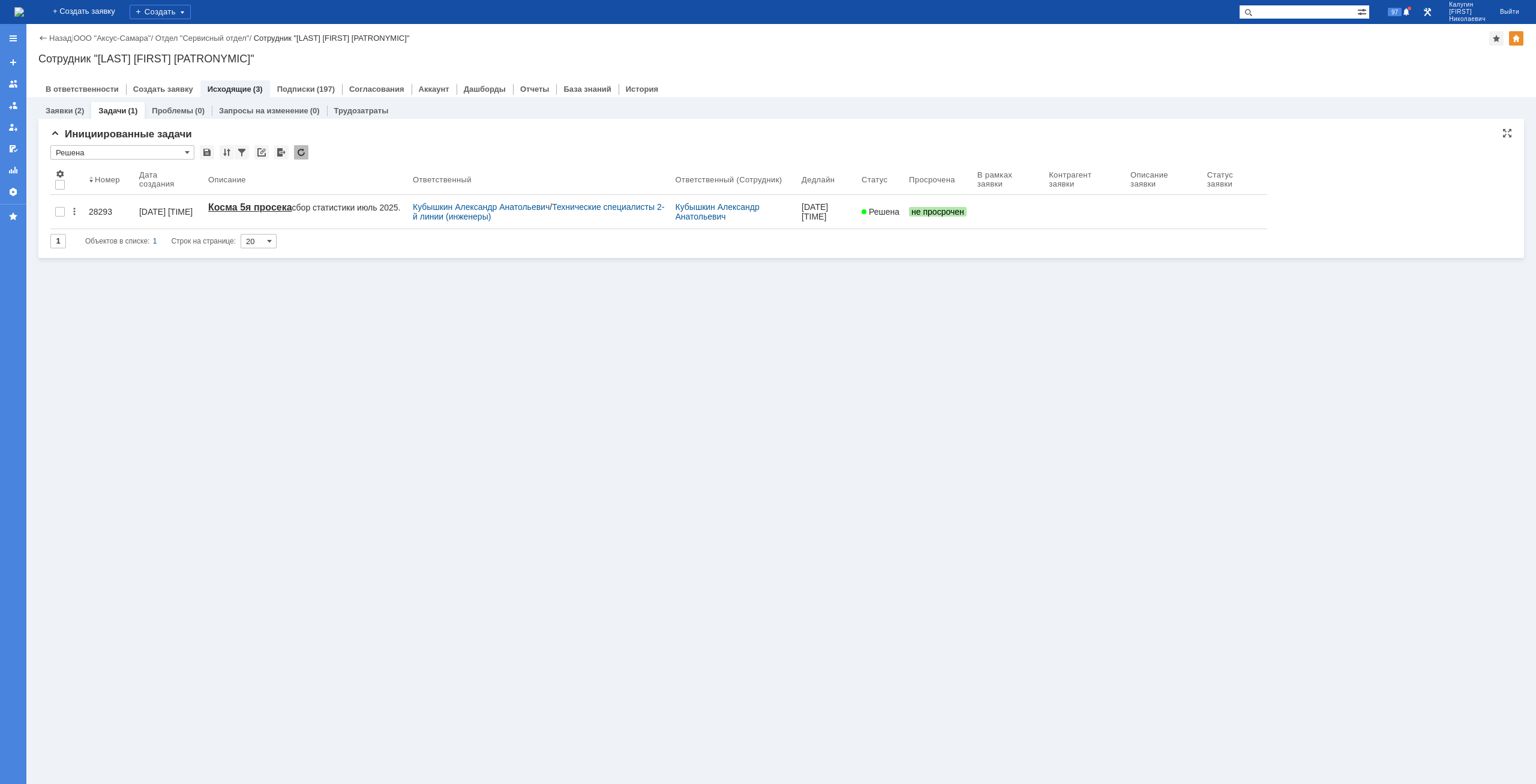 click on "Решена" at bounding box center (122, 152) 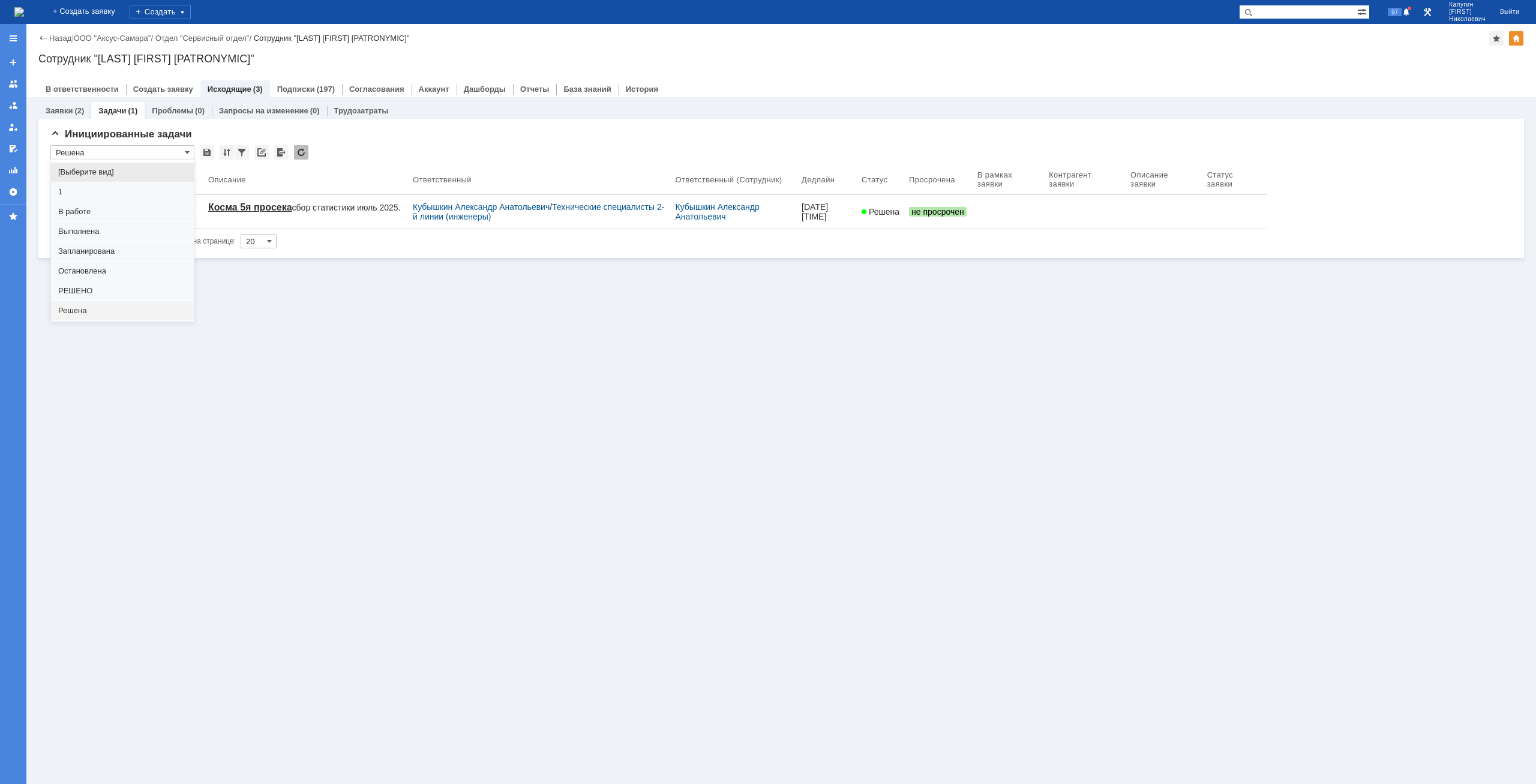 click on "[Выберите вид]" at bounding box center [122, 172] 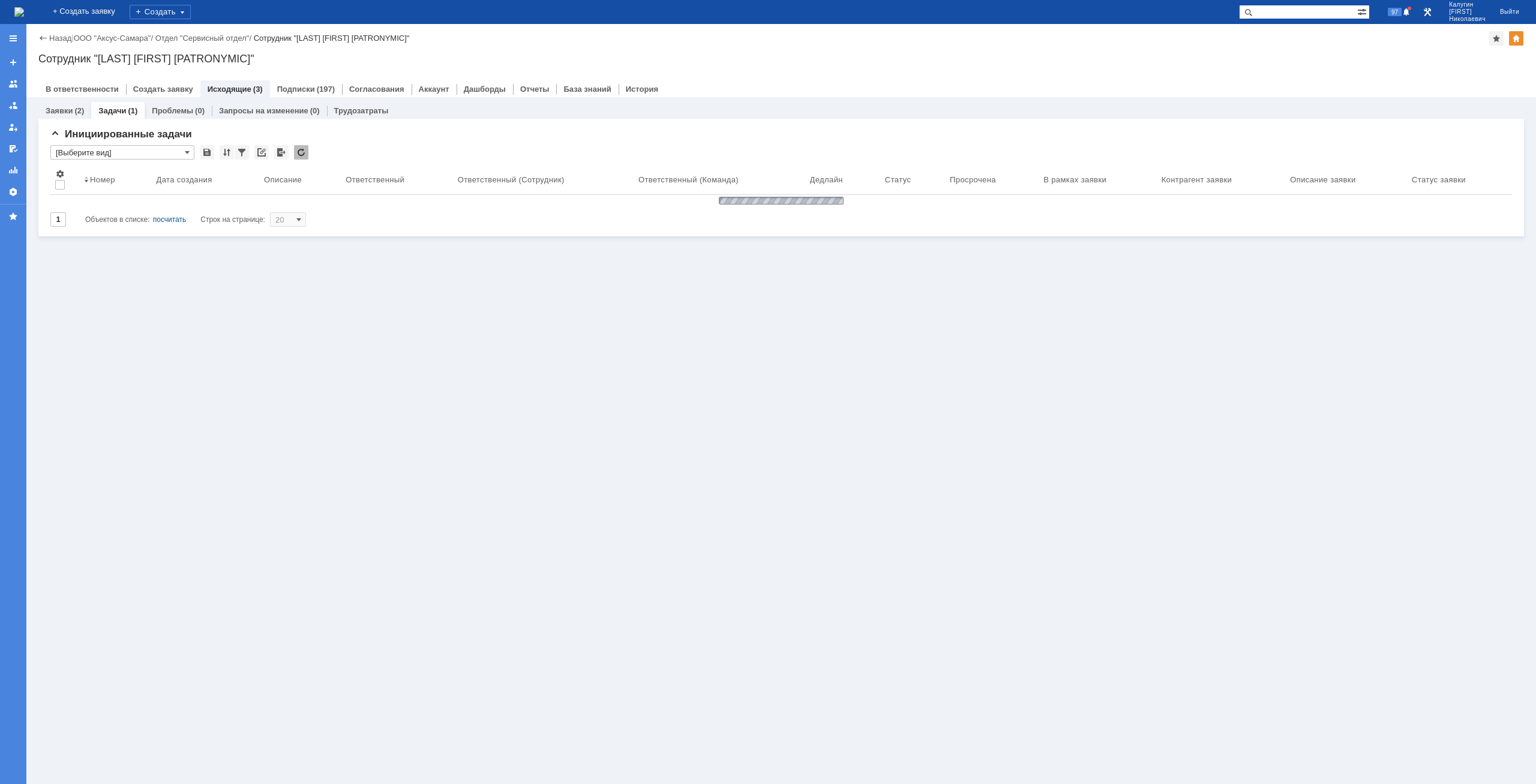 type on "[Выберите вид]" 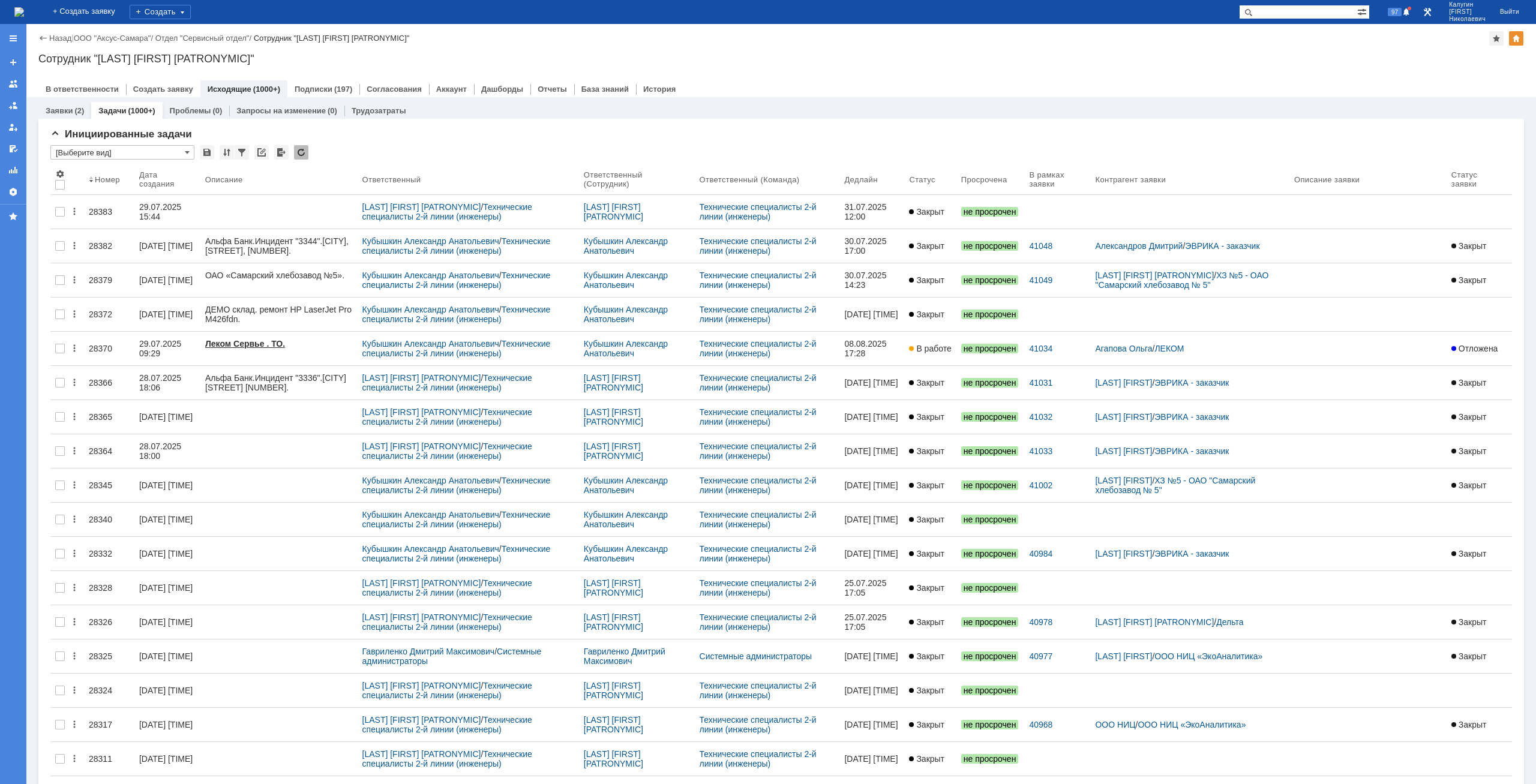 scroll, scrollTop: 0, scrollLeft: 0, axis: both 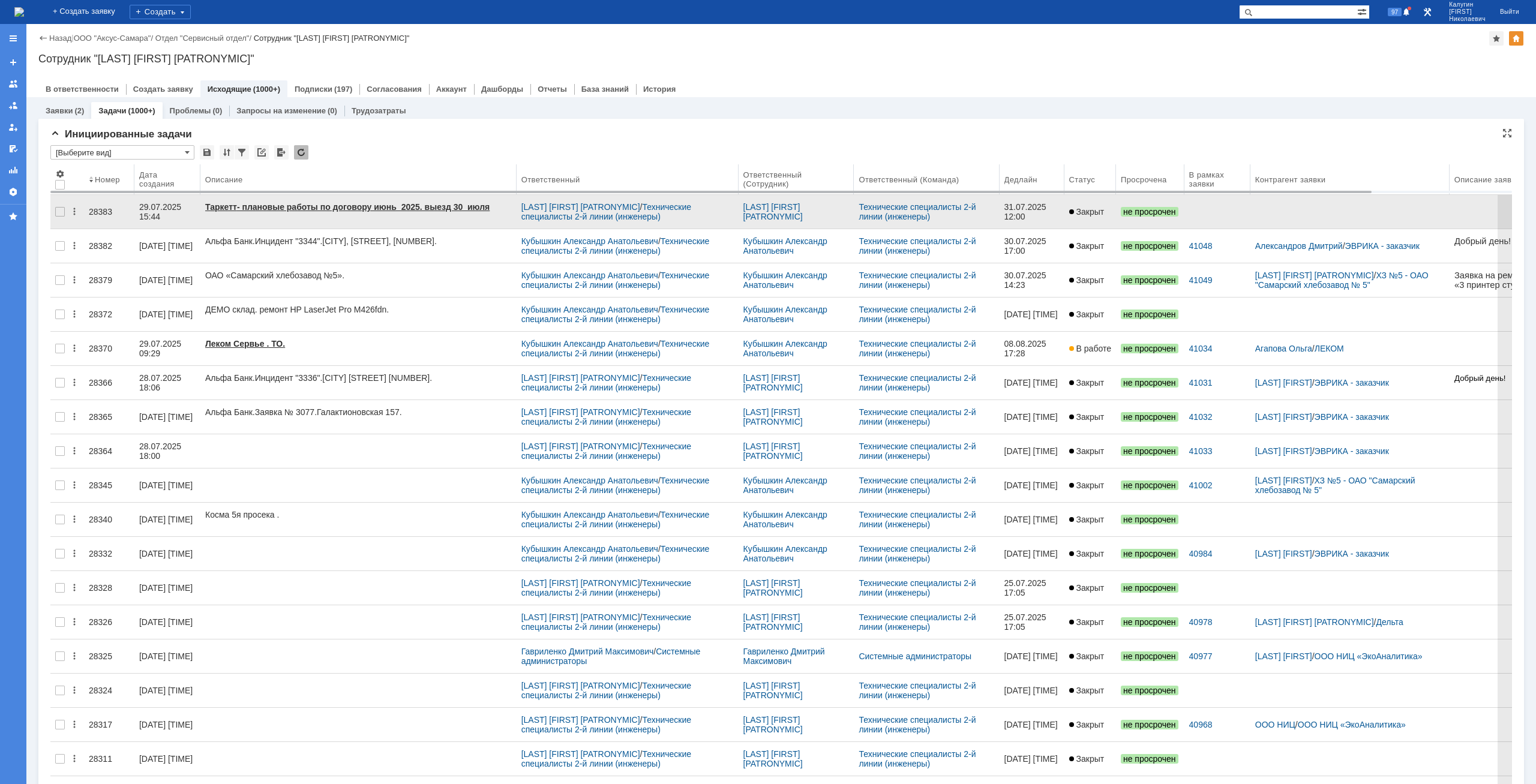 drag, startPoint x: 356, startPoint y: 174, endPoint x: 373, endPoint y: 200, distance: 31.064449 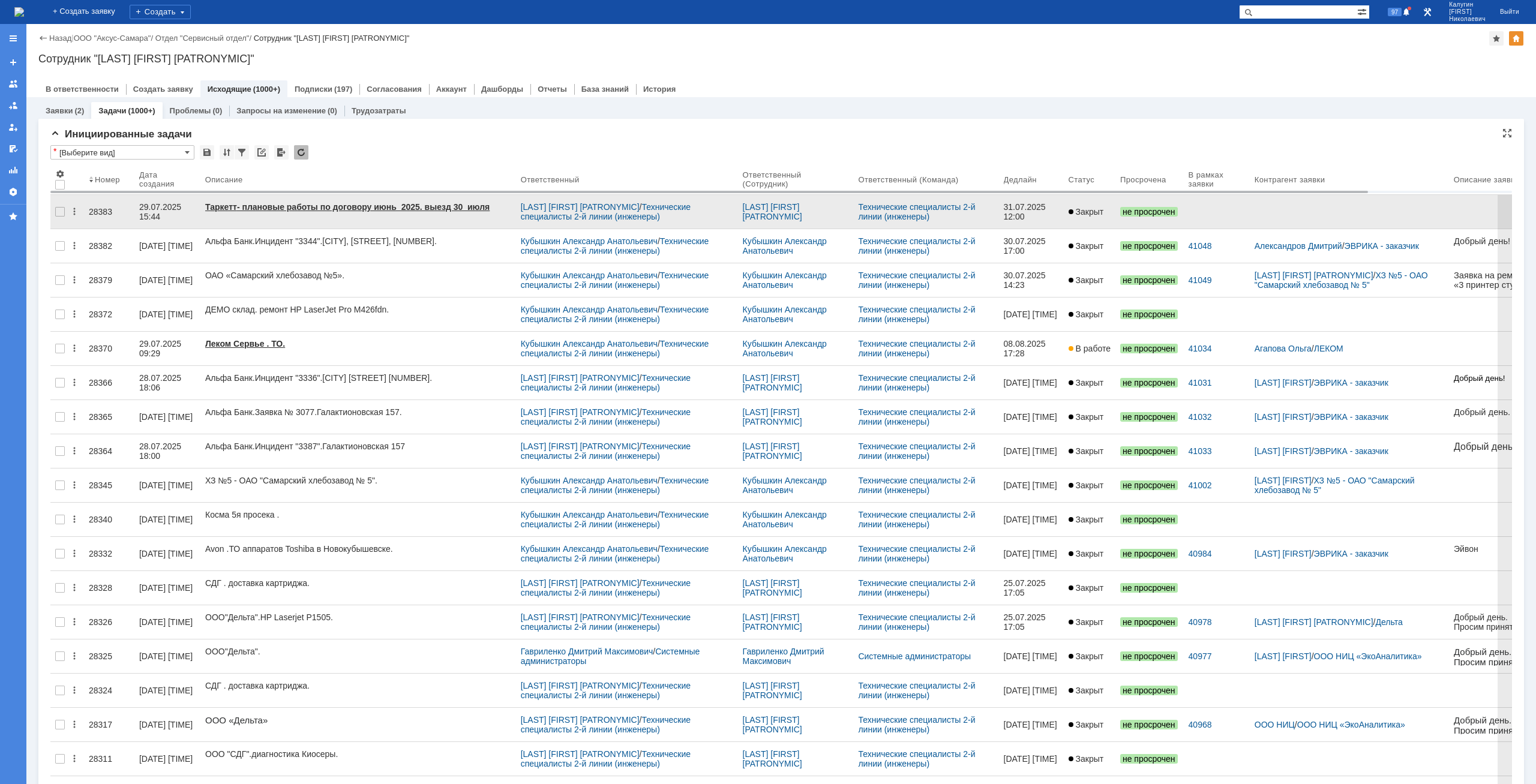 click on "28383" at bounding box center [109, 212] 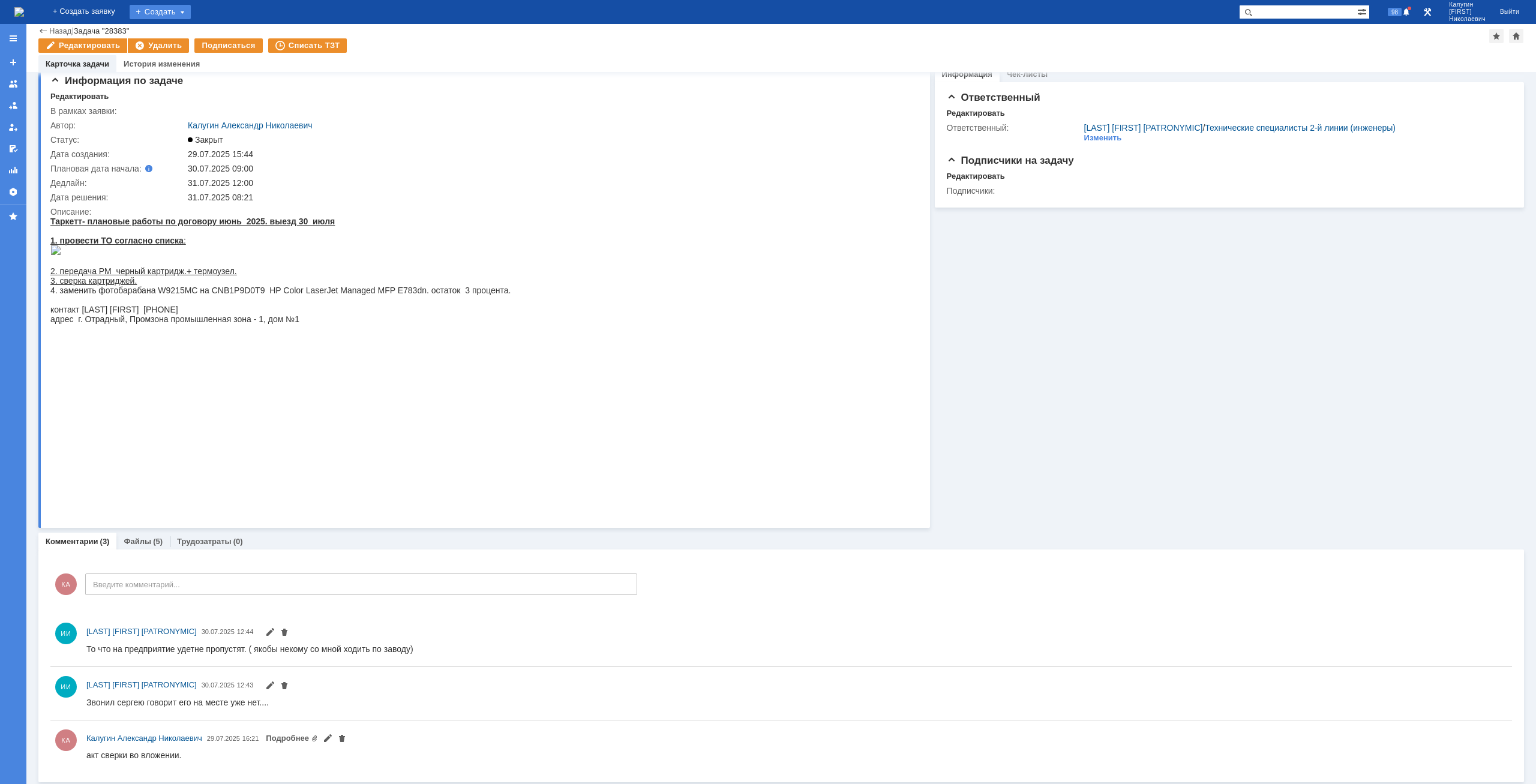 click on "Создать" at bounding box center [160, 12] 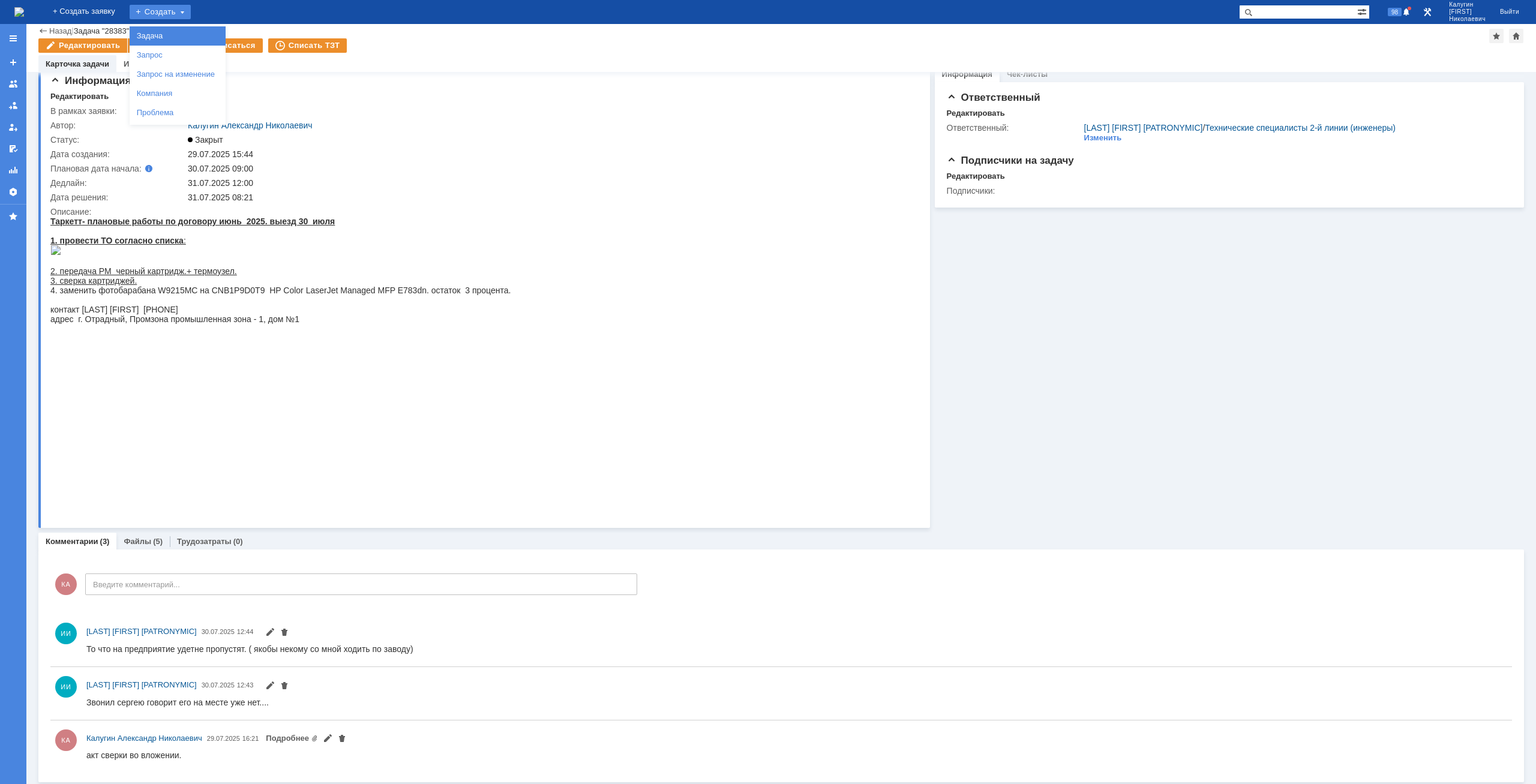 drag, startPoint x: 206, startPoint y: 32, endPoint x: 216, endPoint y: 71, distance: 40.26164 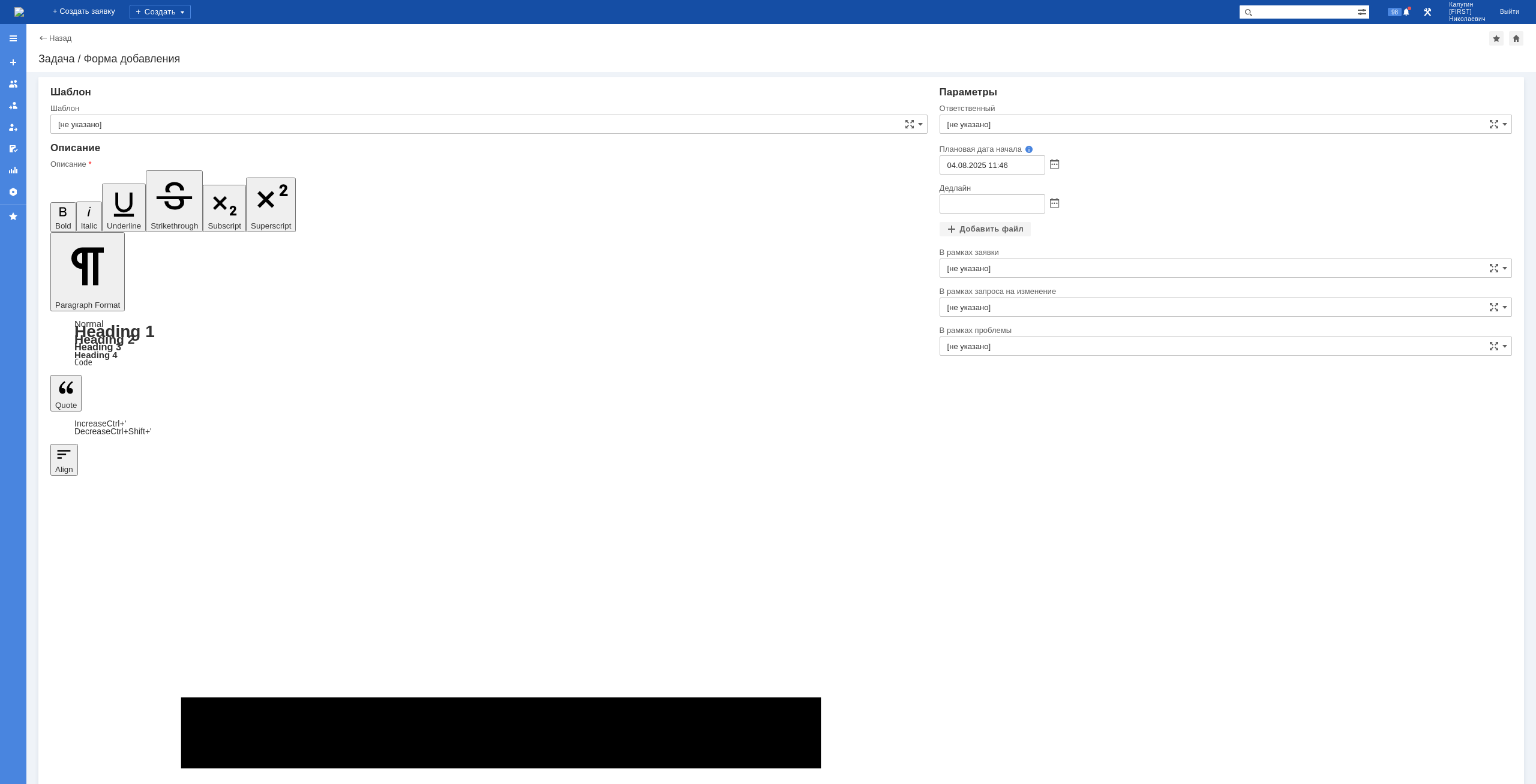scroll, scrollTop: 0, scrollLeft: 0, axis: both 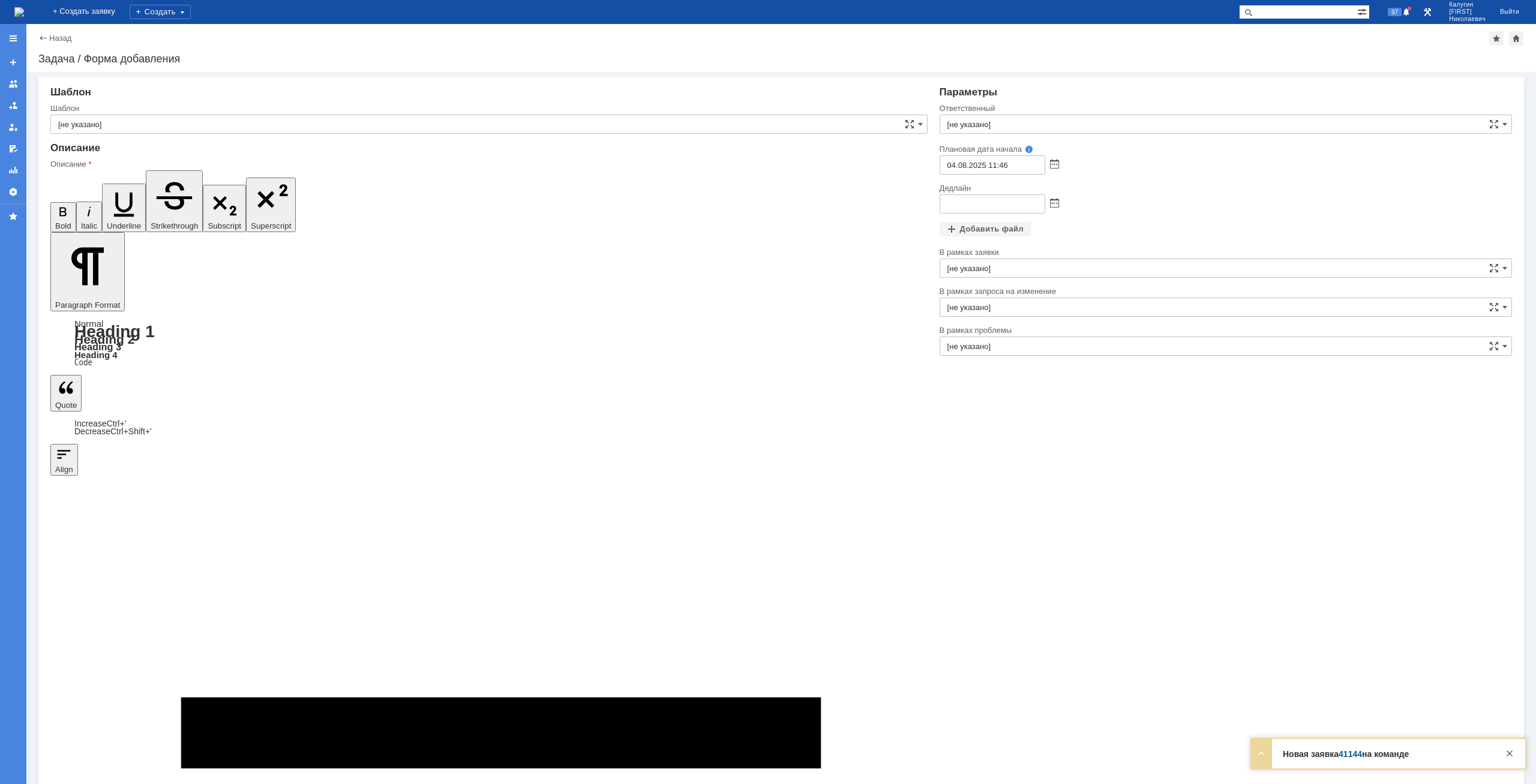 click on "аппарат не корректно оборажает цвета." at bounding box center [148, 4606] 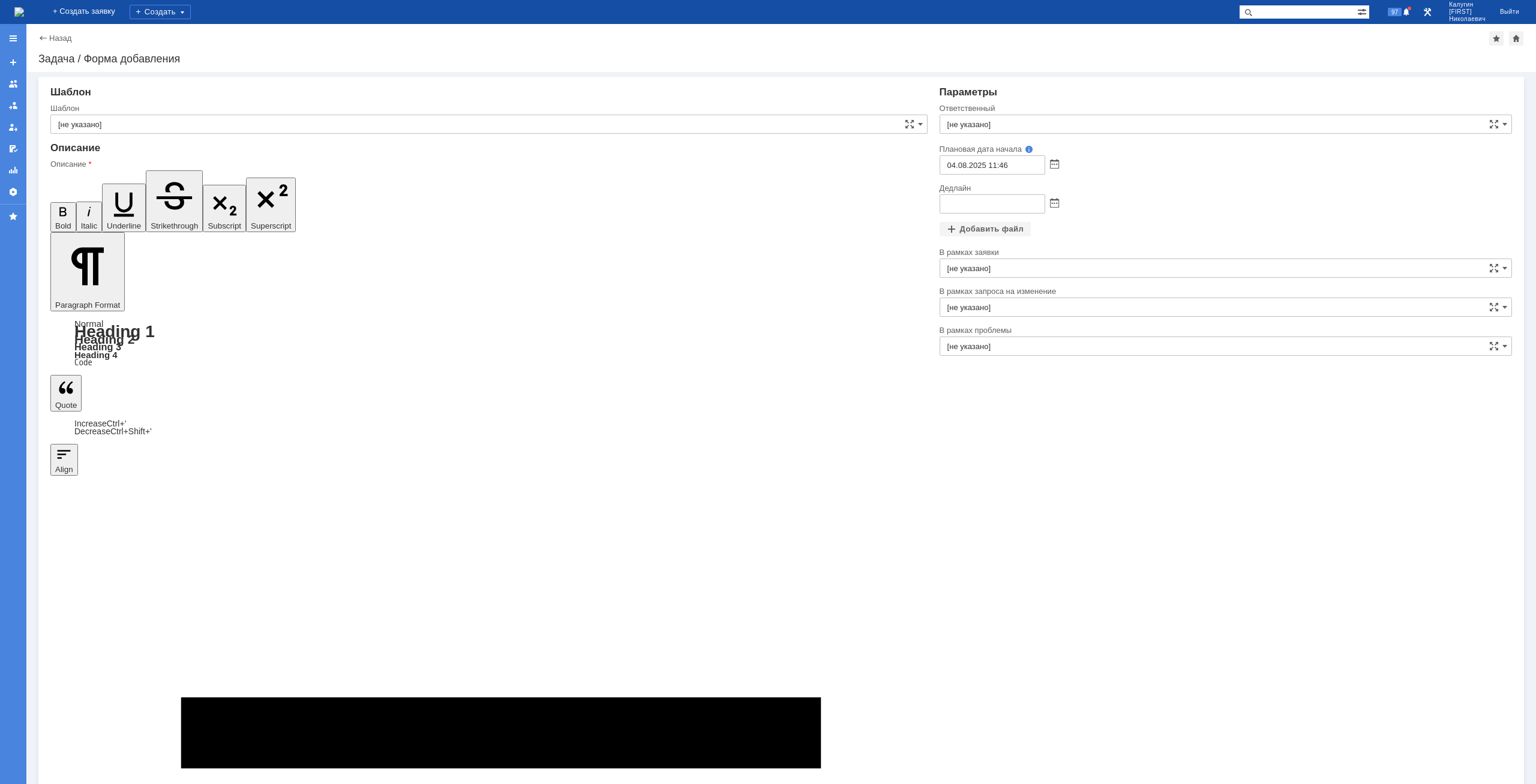 click on "Таркетт. ремонт HP Color LaserJet Managed E78330dn.  аппарат не корректно оборажает цвета. заказали девелопер. по факту получения просьба выехать а заказчику и починиить аппарат." at bounding box center (148, 4612) 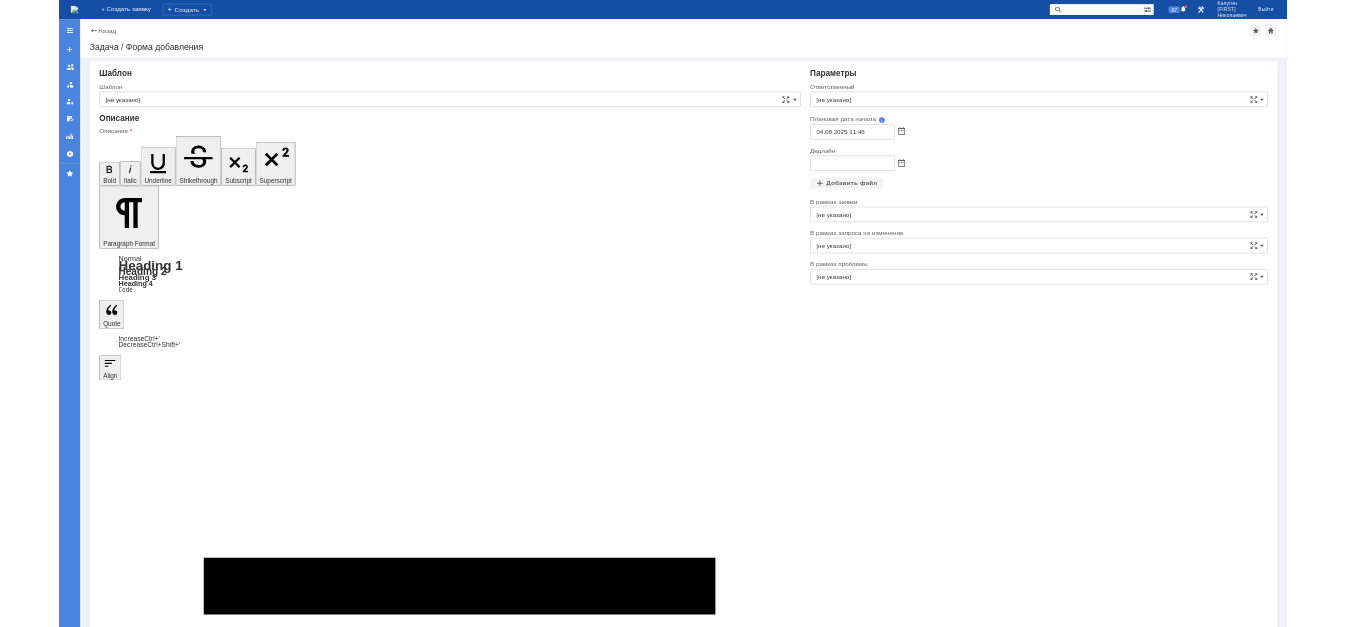 scroll, scrollTop: 76, scrollLeft: 8, axis: both 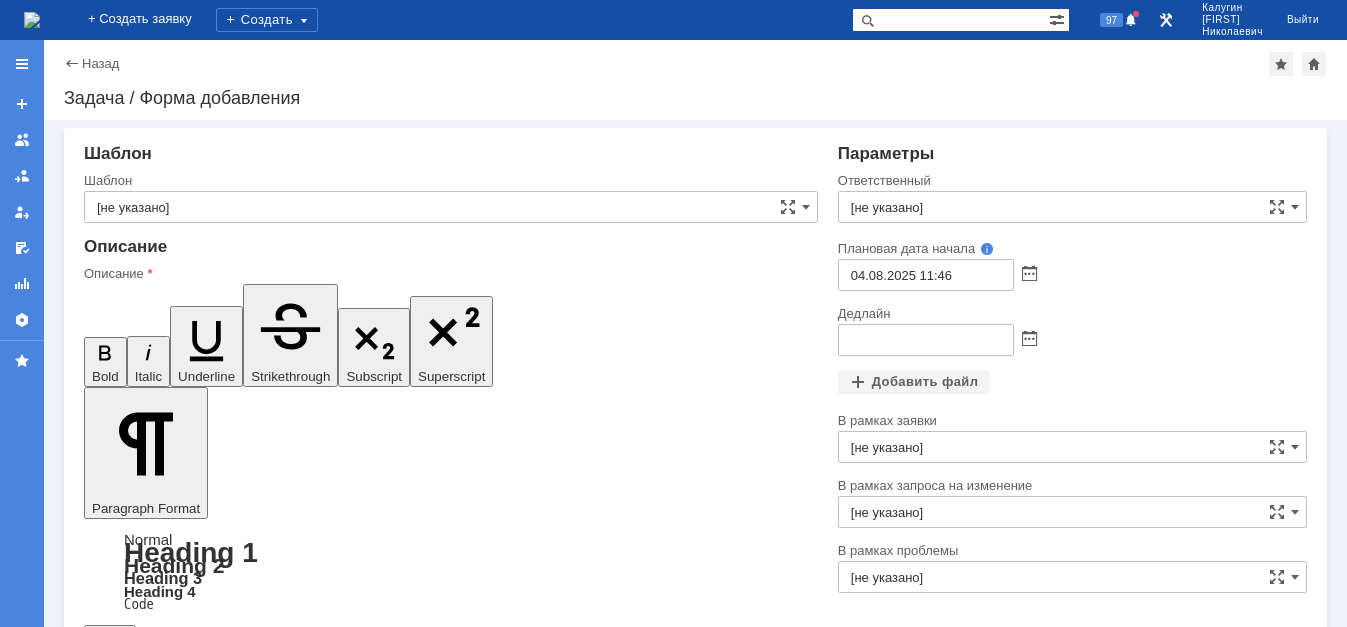 drag, startPoint x: 98, startPoint y: 4832, endPoint x: 126, endPoint y: 4838, distance: 28.635643 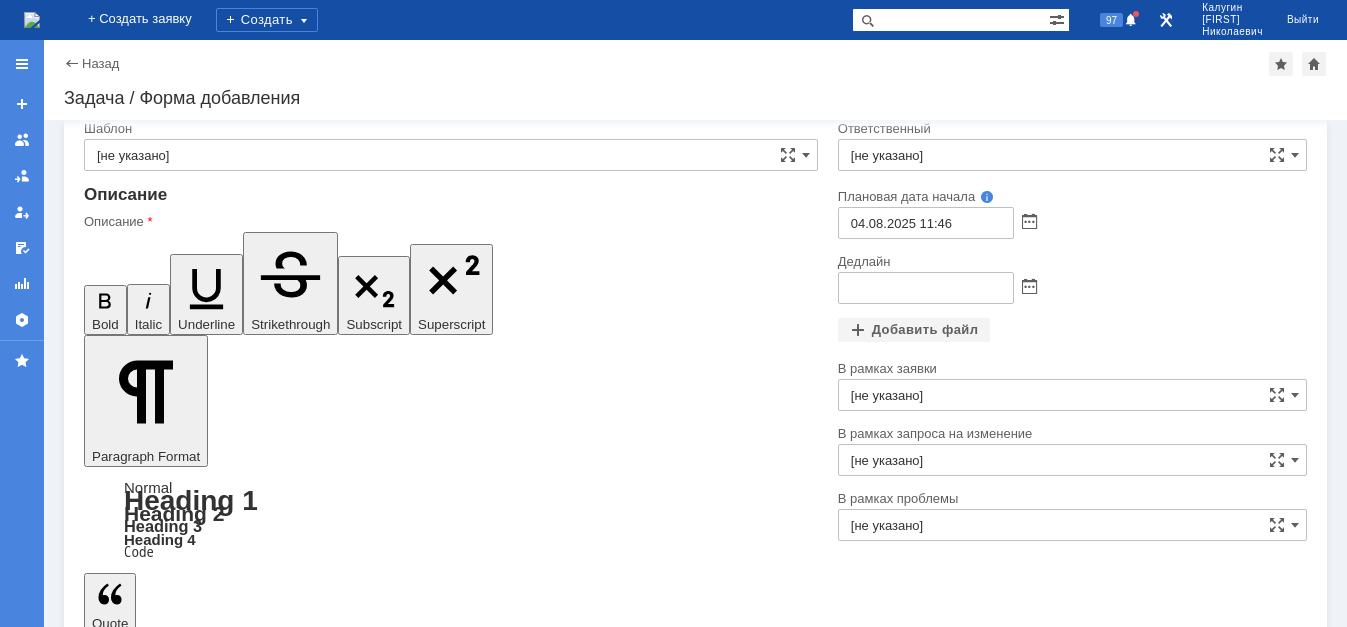 scroll, scrollTop: 76, scrollLeft: 10, axis: both 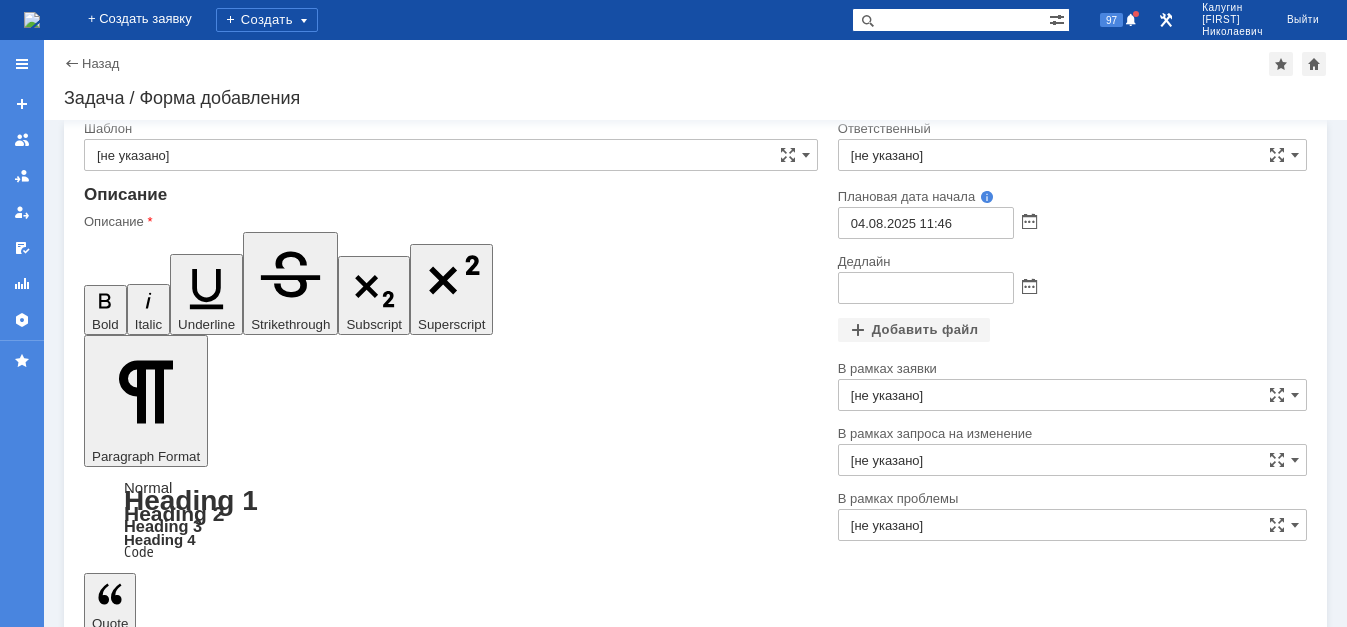 click on "Таркетт. ремонт HP Color LaserJet Managed E78330dn.  аппарат не корректно оборажает цвета. заказали девелопер. по факту получения просьба выехать а заказчику и починиить аппарат.  HP Color LaserJet Managed E78330dn CNB1P9D0T9.  CNMVNDG0LR" at bounding box center (247, 4748) 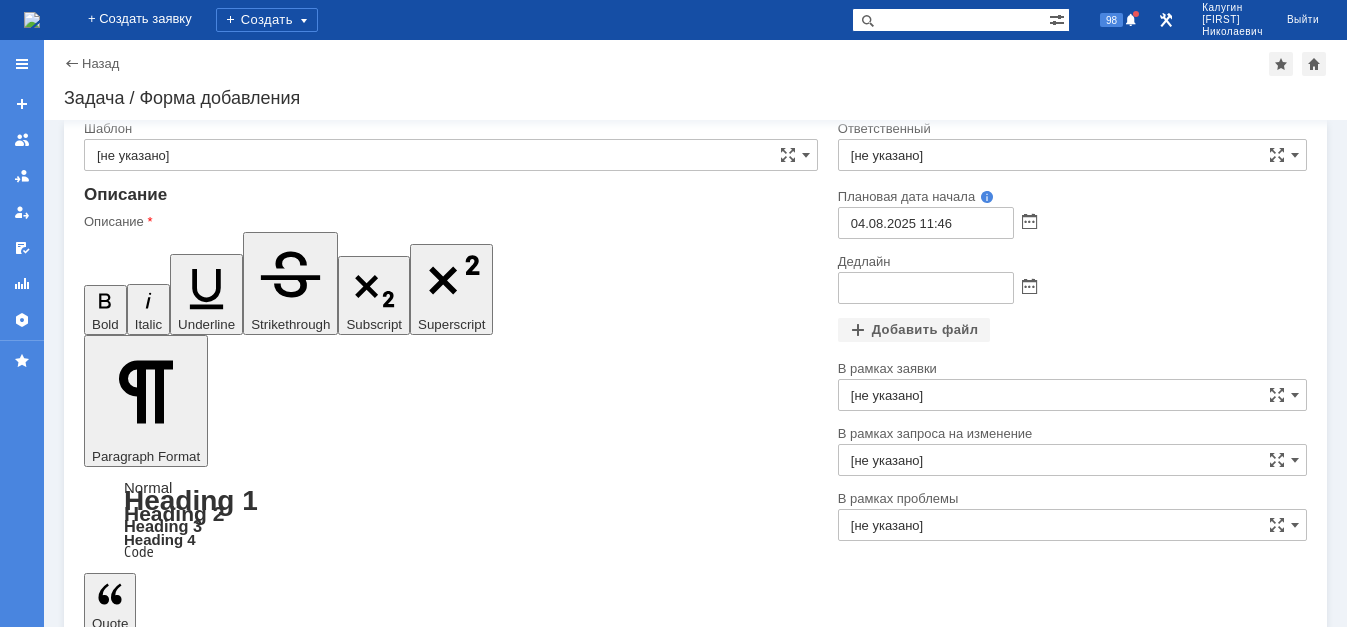 drag, startPoint x: 692, startPoint y: 4741, endPoint x: 504, endPoint y: 4736, distance: 188.06648 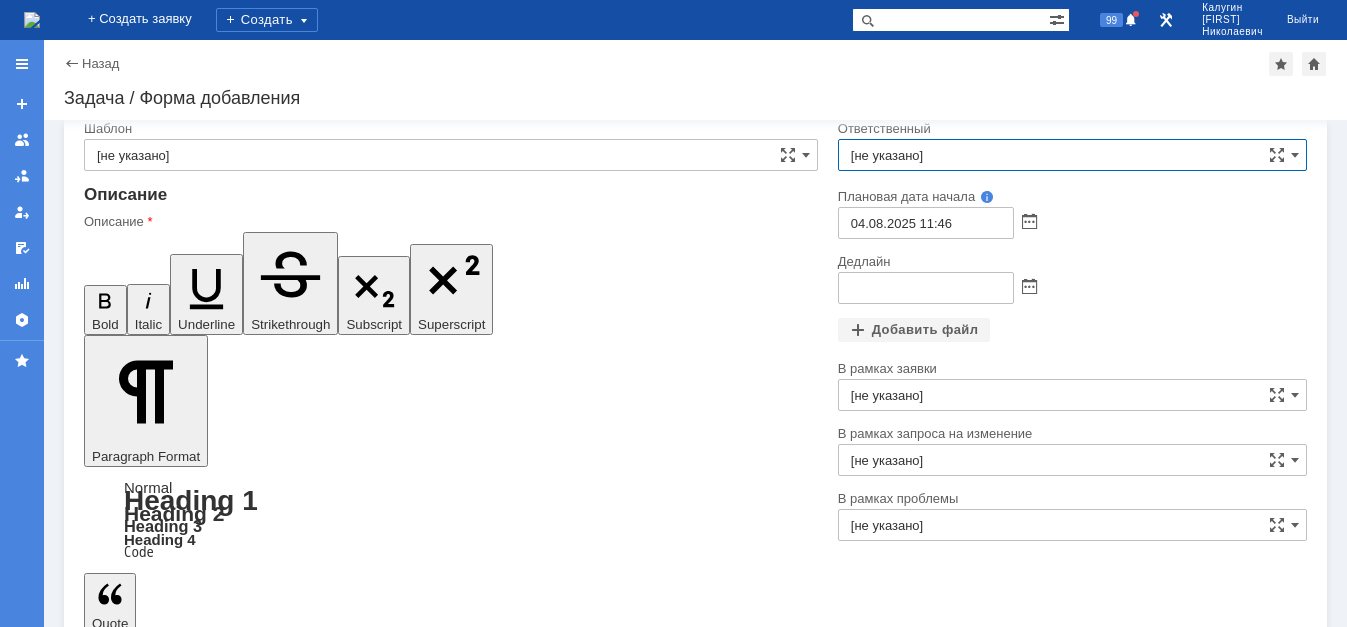 click on "[не указано]" at bounding box center [1072, 155] 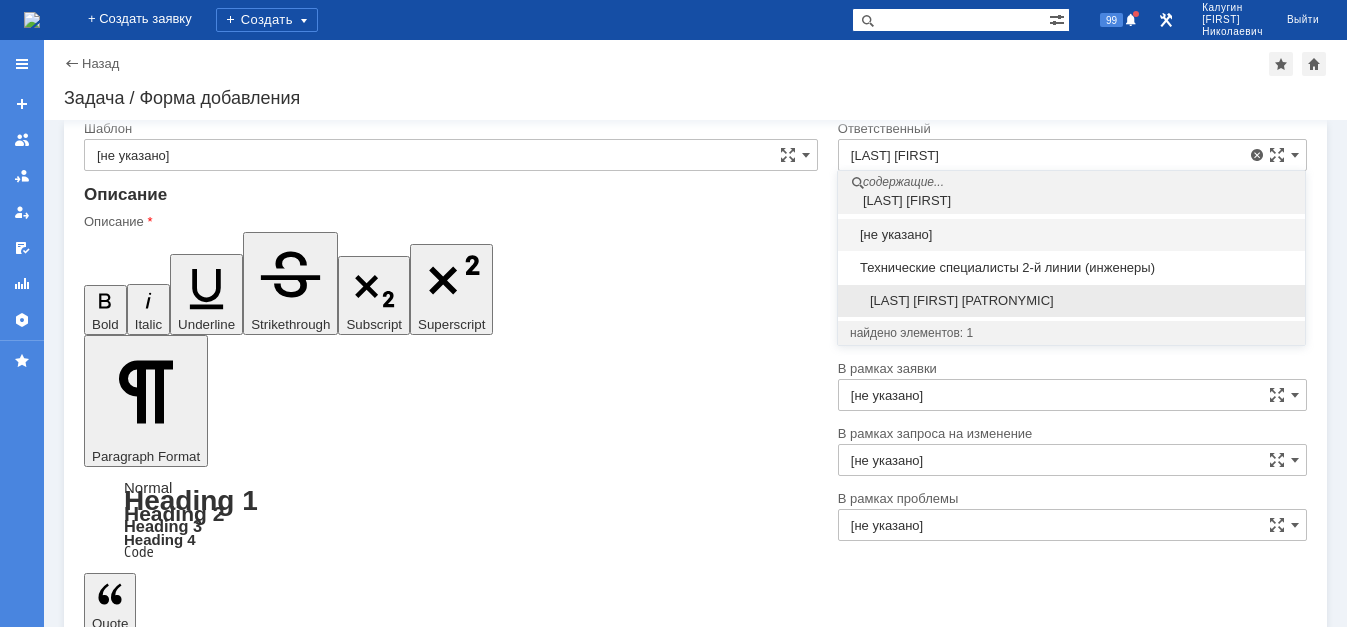 click on "Иванов Иван Николаевич" at bounding box center (1071, 301) 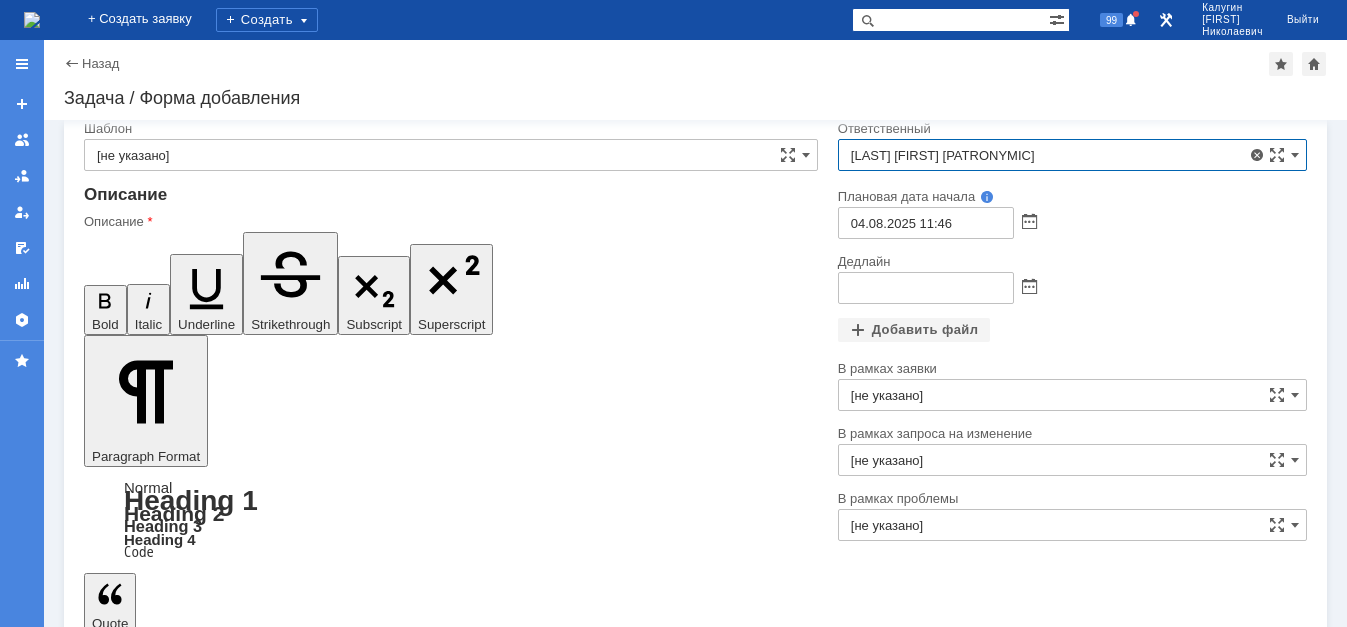 type on "Иванов Иван Николаевич" 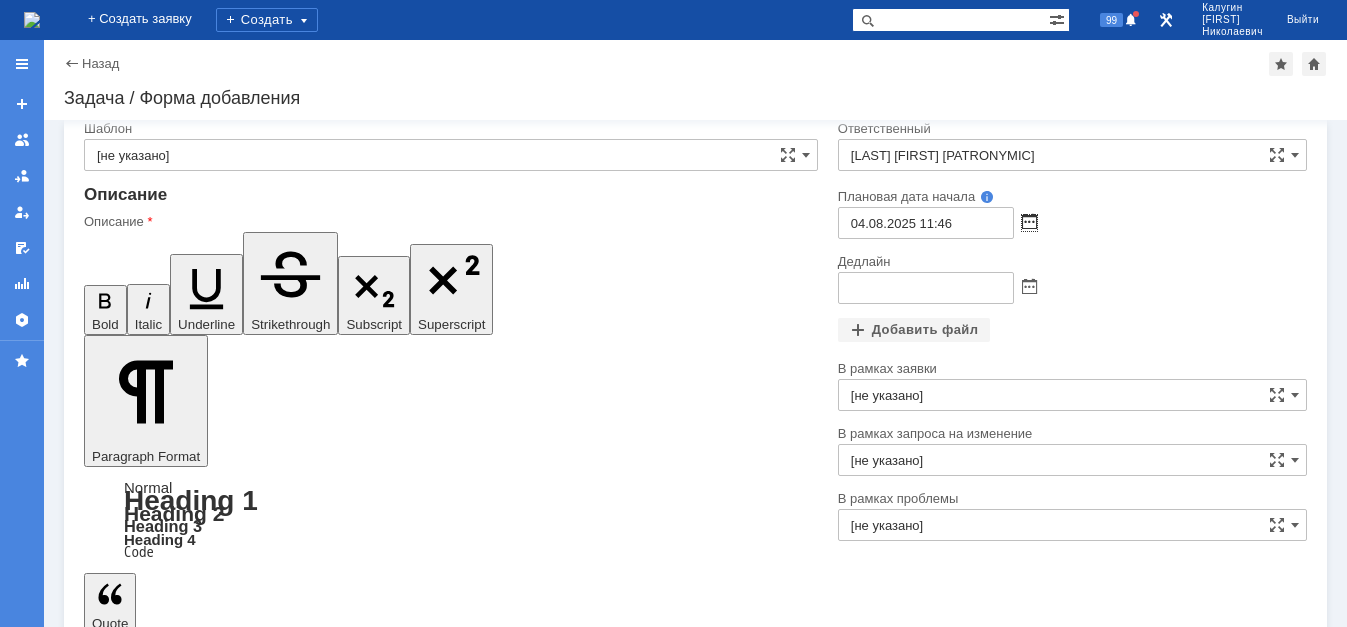 click at bounding box center [1029, 223] 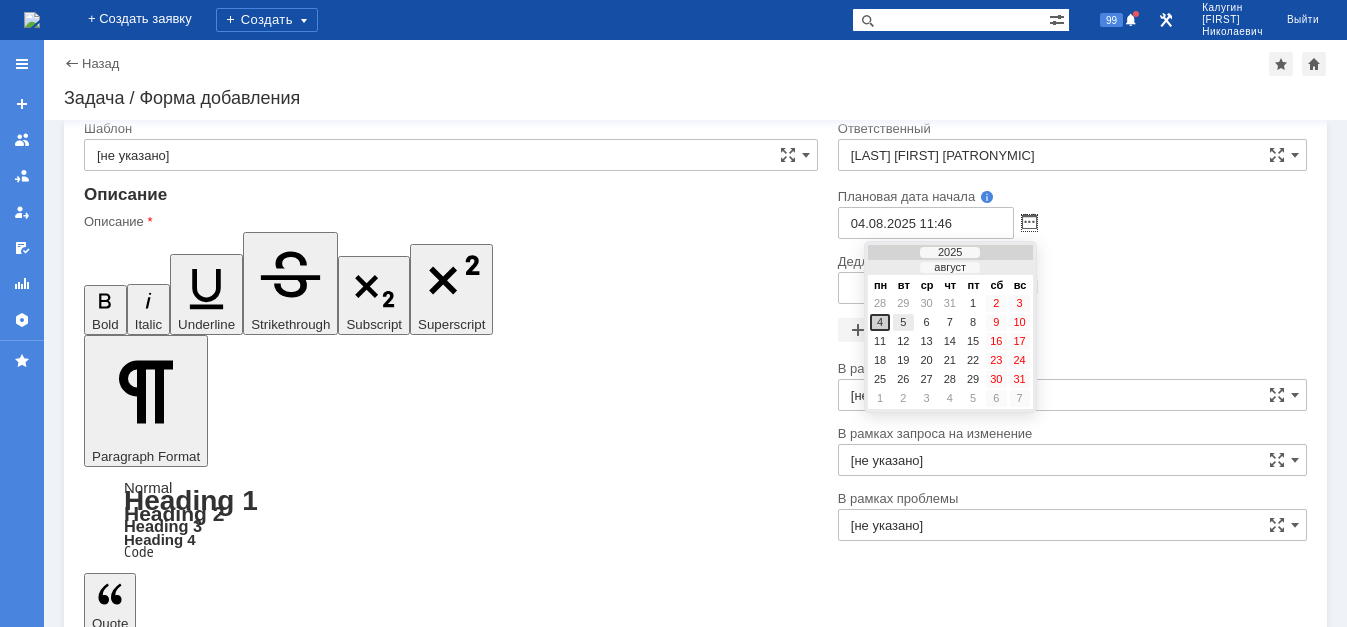 click on "5" at bounding box center (903, 322) 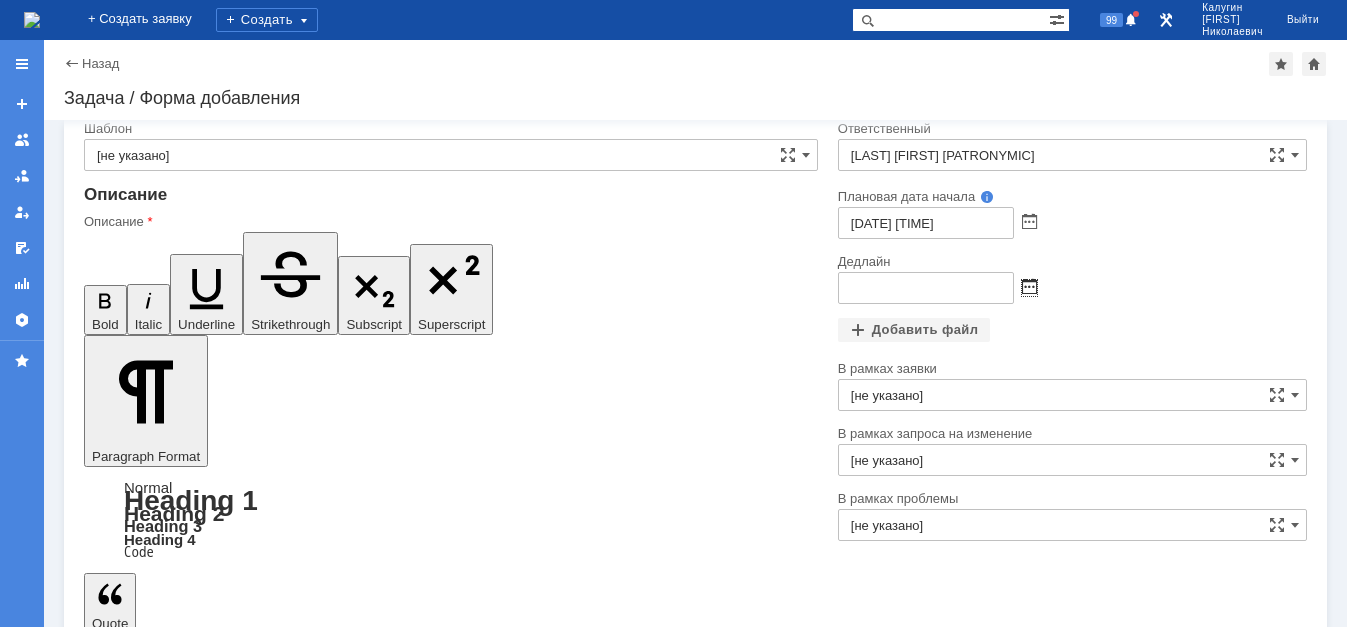 click at bounding box center [1029, 288] 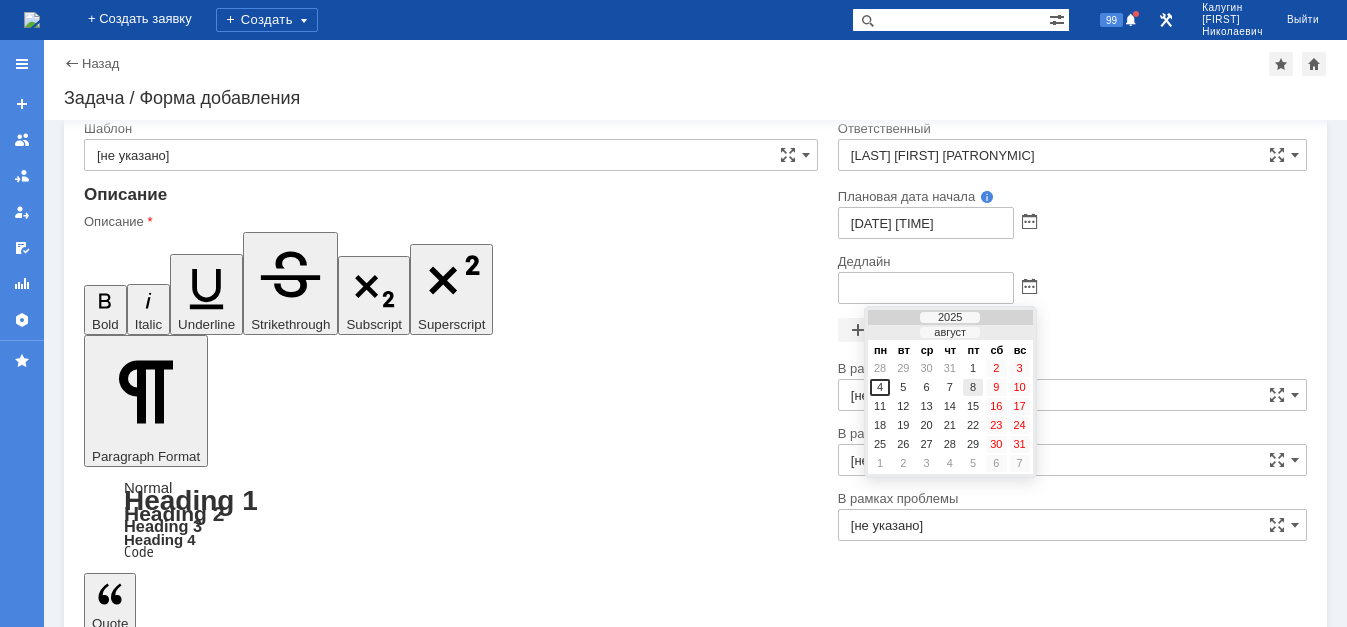 click on "8" at bounding box center [973, 387] 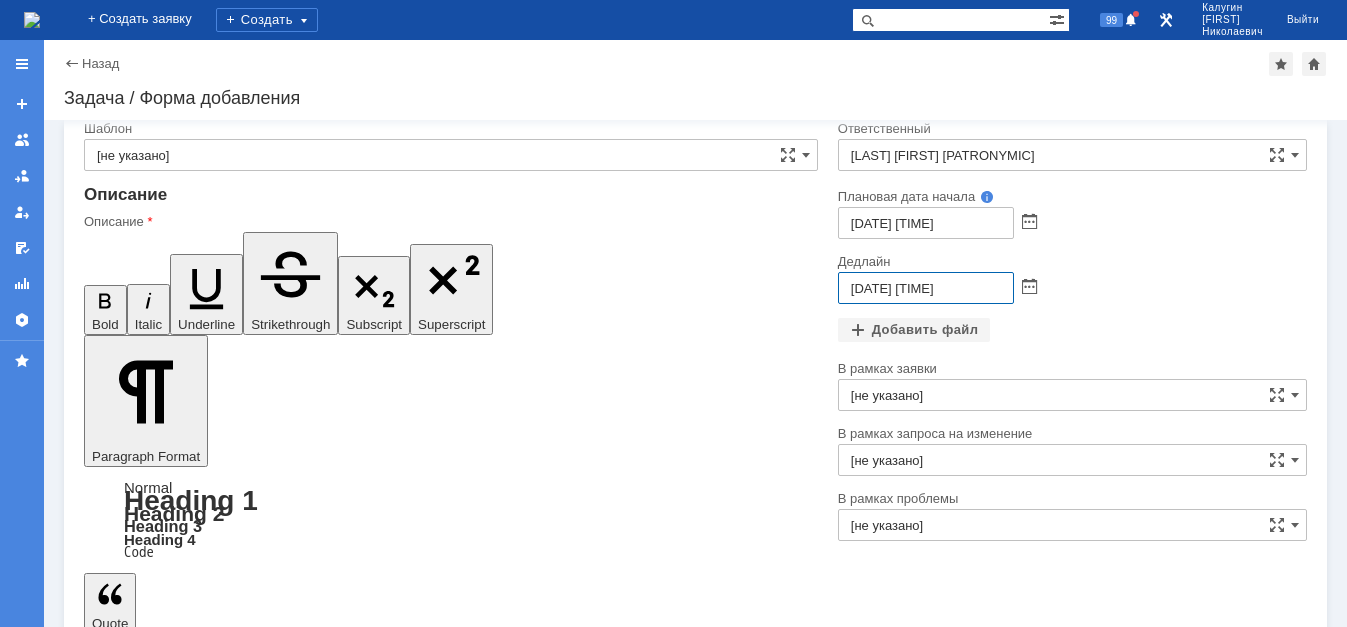 click on "08.08.2025 11:59" at bounding box center [926, 288] 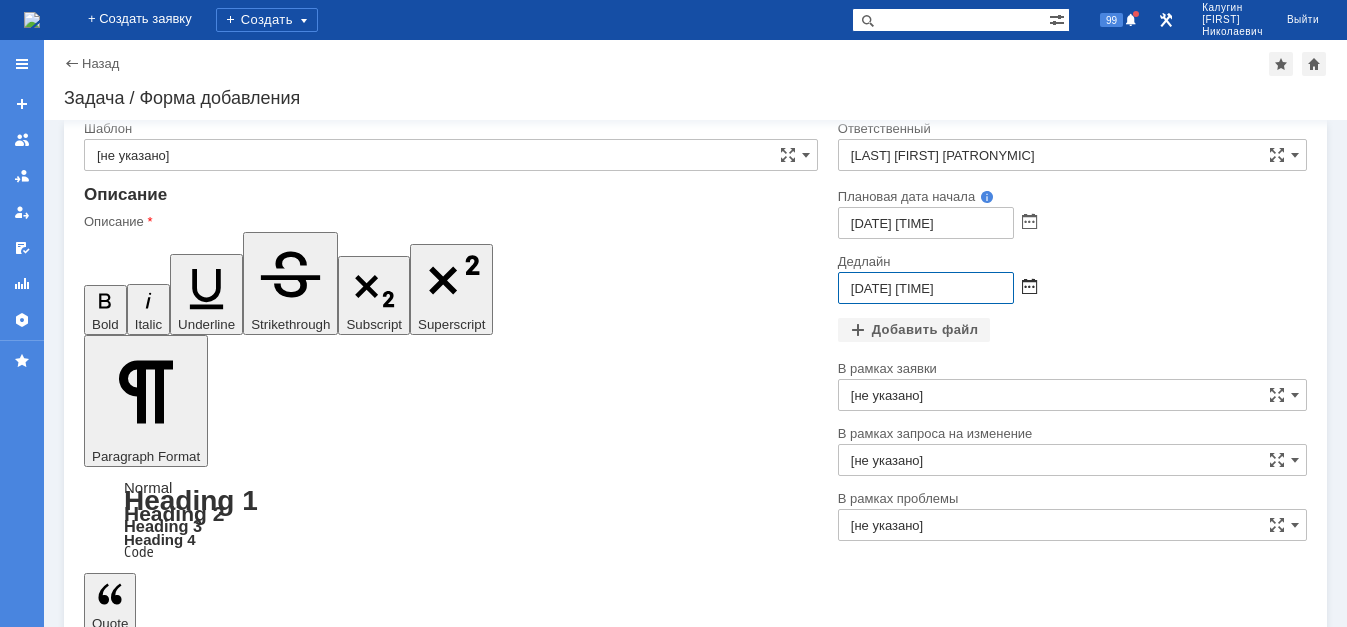 click at bounding box center (1029, 288) 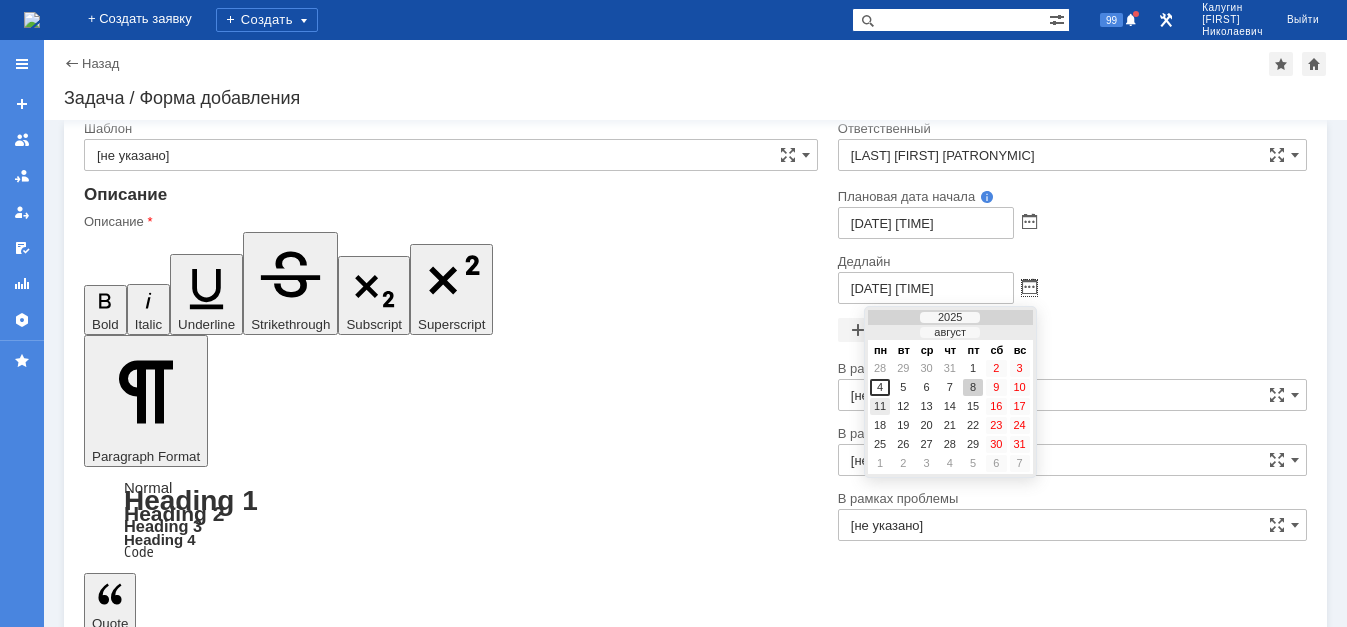 drag, startPoint x: 880, startPoint y: 403, endPoint x: 891, endPoint y: 363, distance: 41.484936 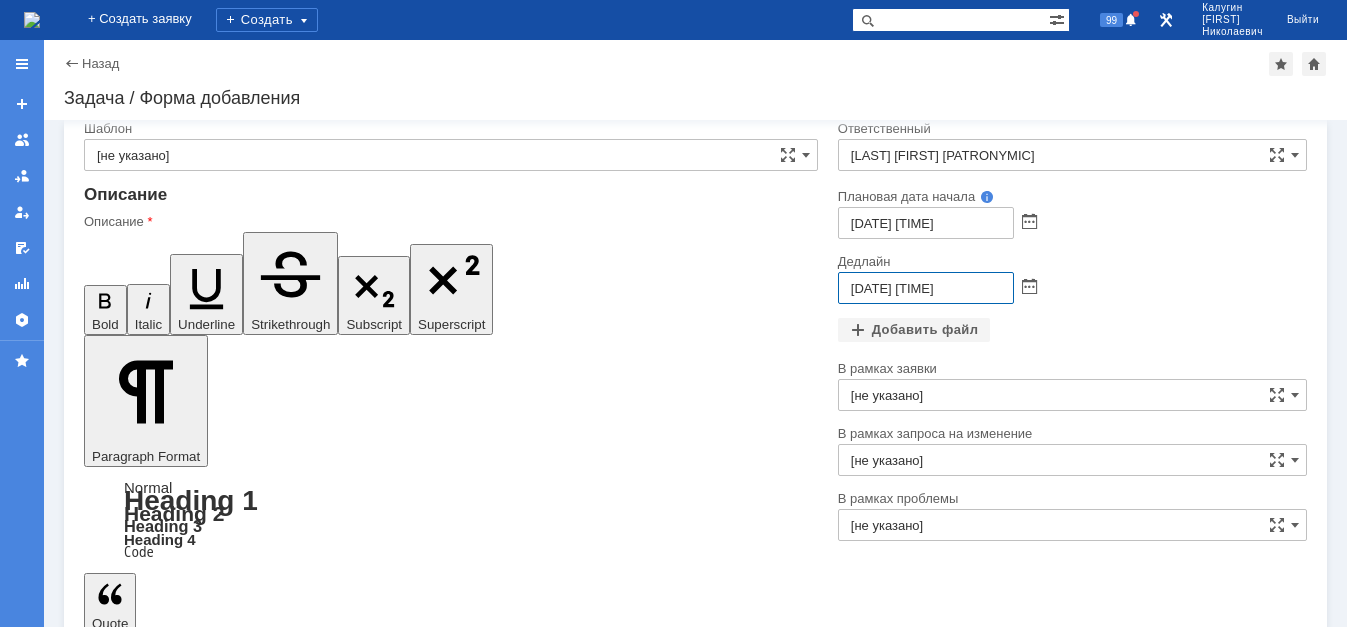 click on "11.08.2025 17:59" at bounding box center (926, 288) 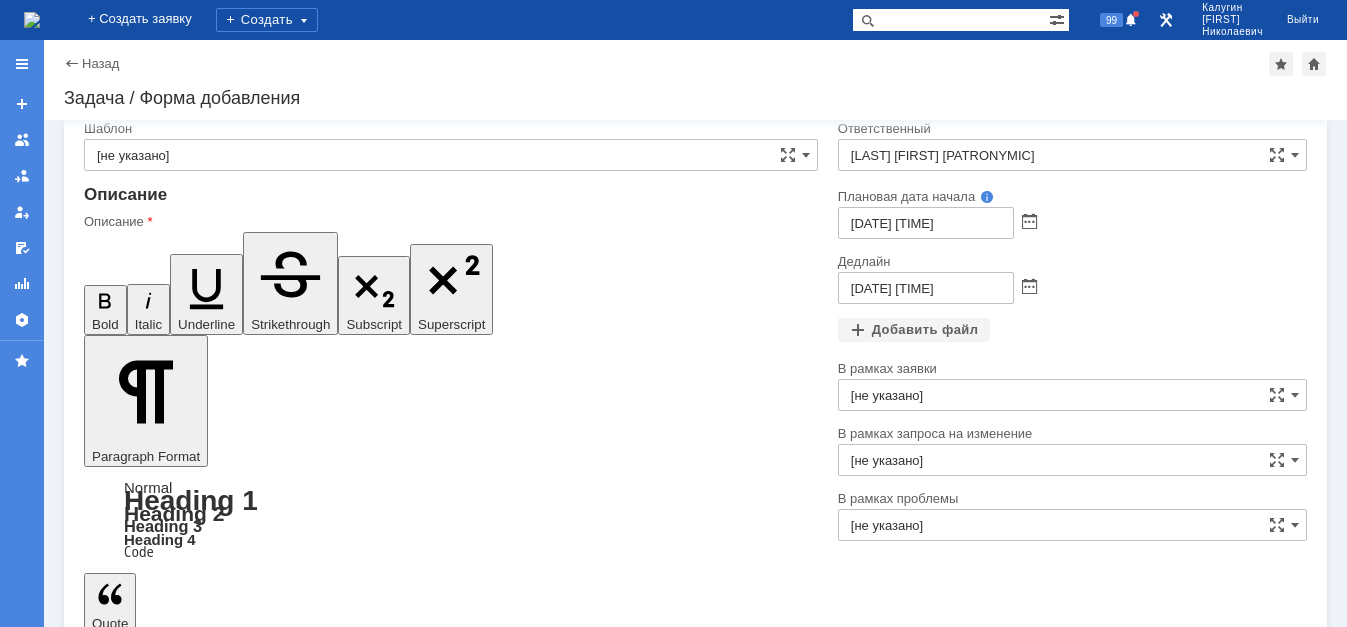 click on "Сохранить" at bounding box center [144, 4905] 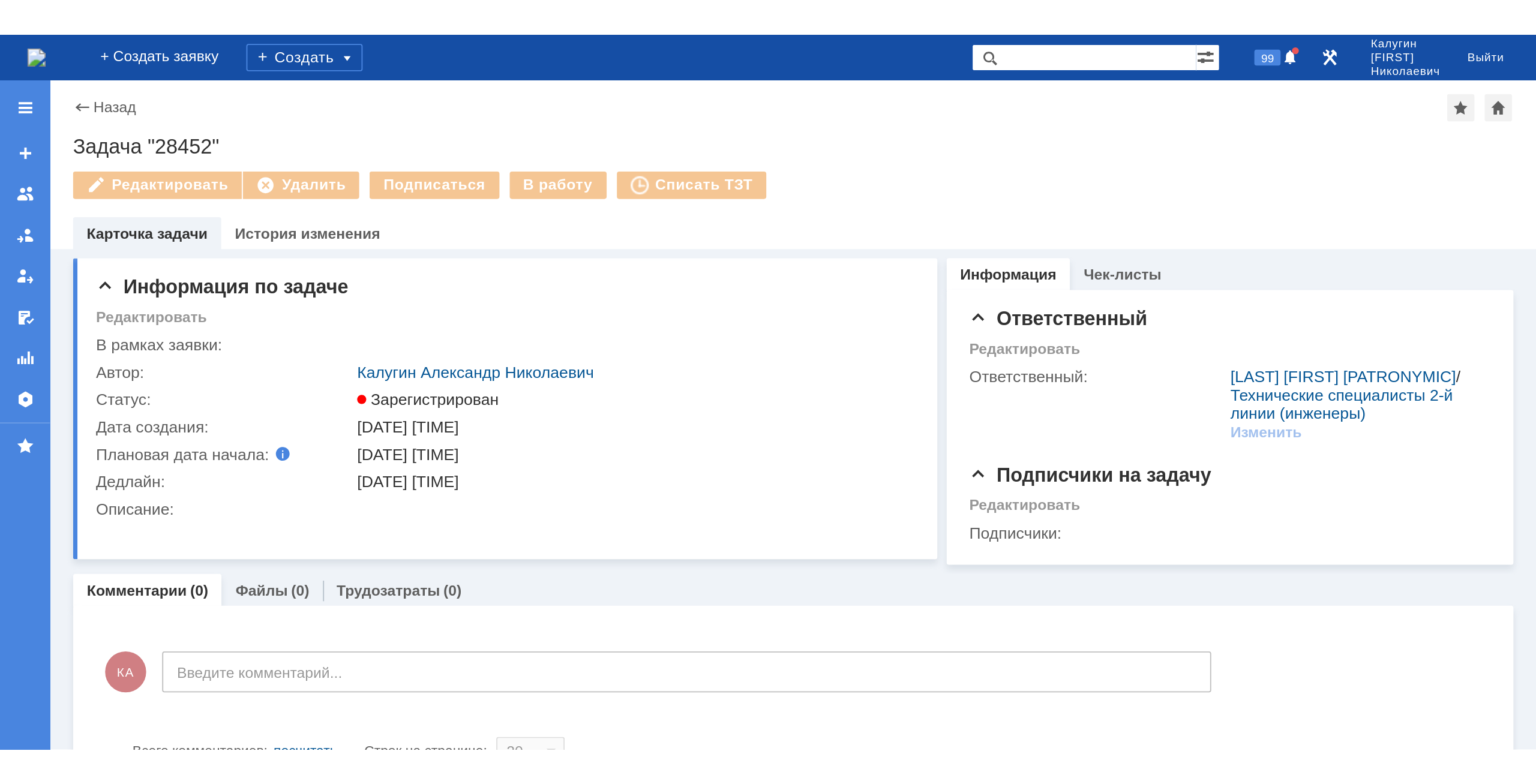 scroll, scrollTop: 0, scrollLeft: 0, axis: both 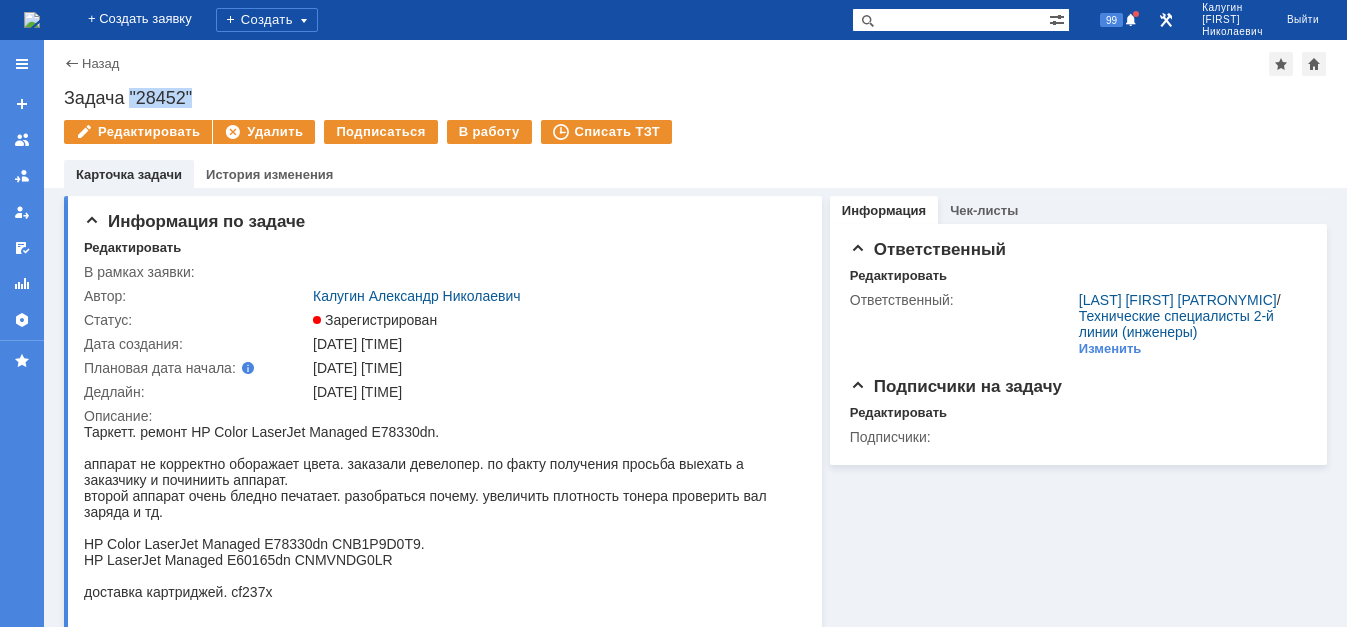 drag, startPoint x: 129, startPoint y: 90, endPoint x: 204, endPoint y: 94, distance: 75.10659 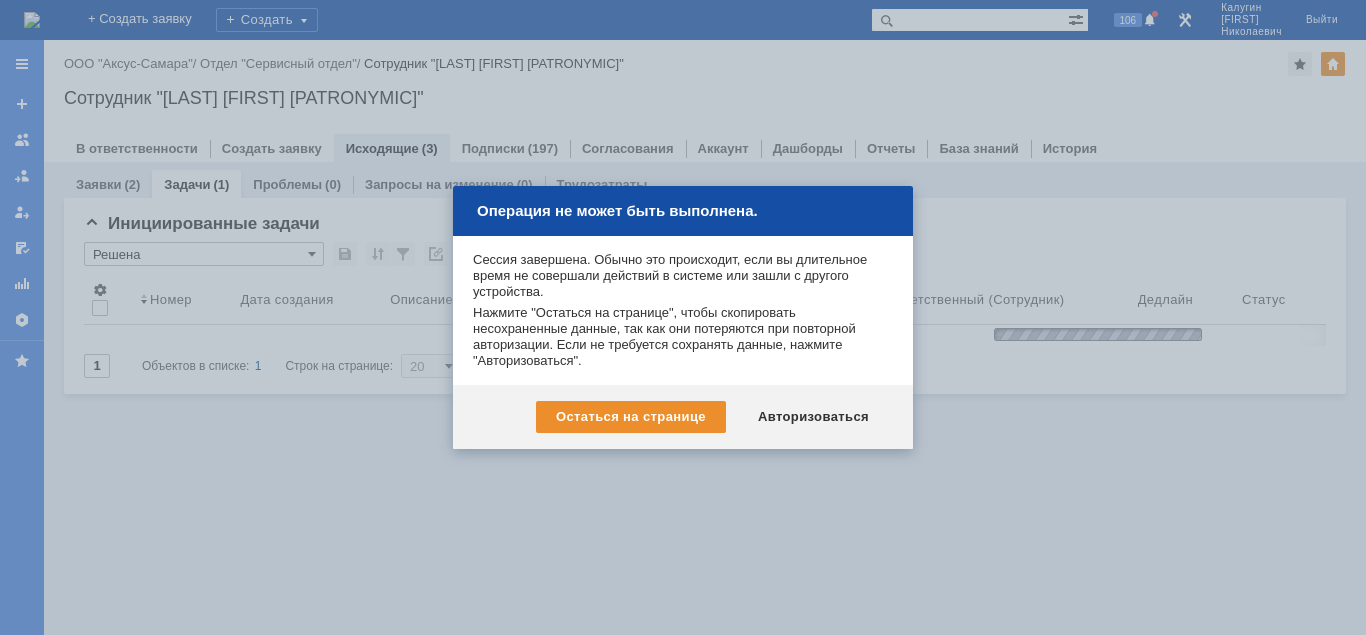 scroll, scrollTop: 0, scrollLeft: 0, axis: both 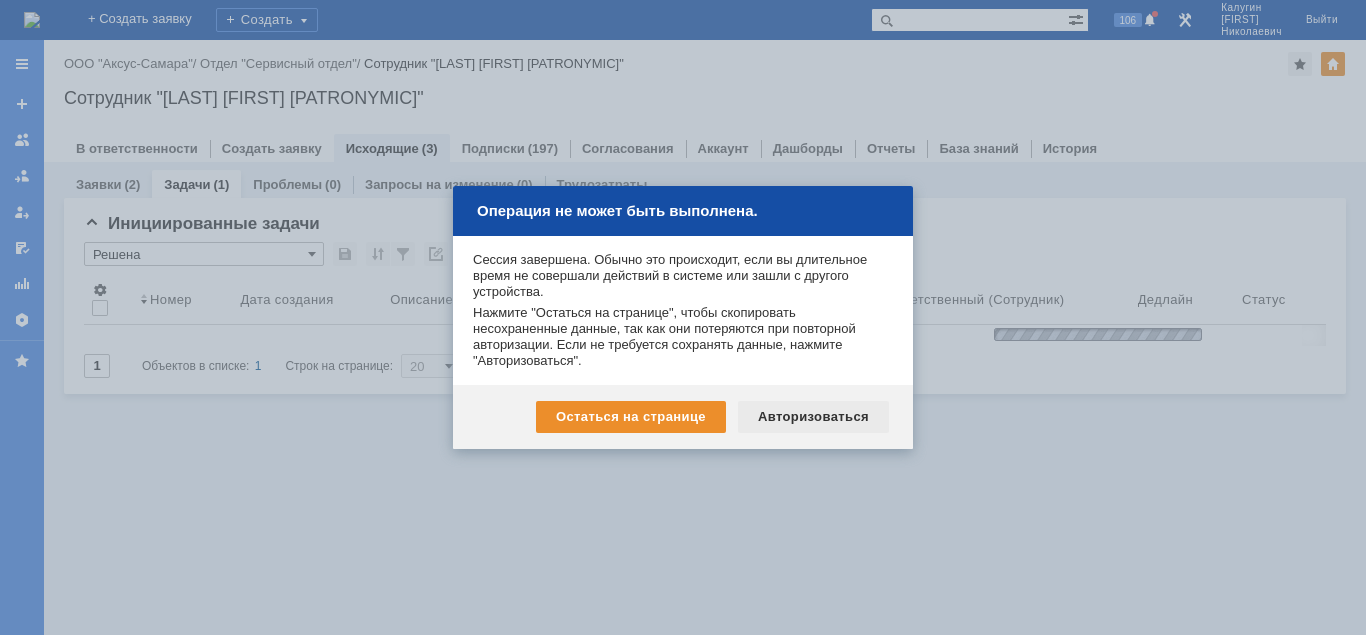 click on "Авторизоваться" at bounding box center [813, 417] 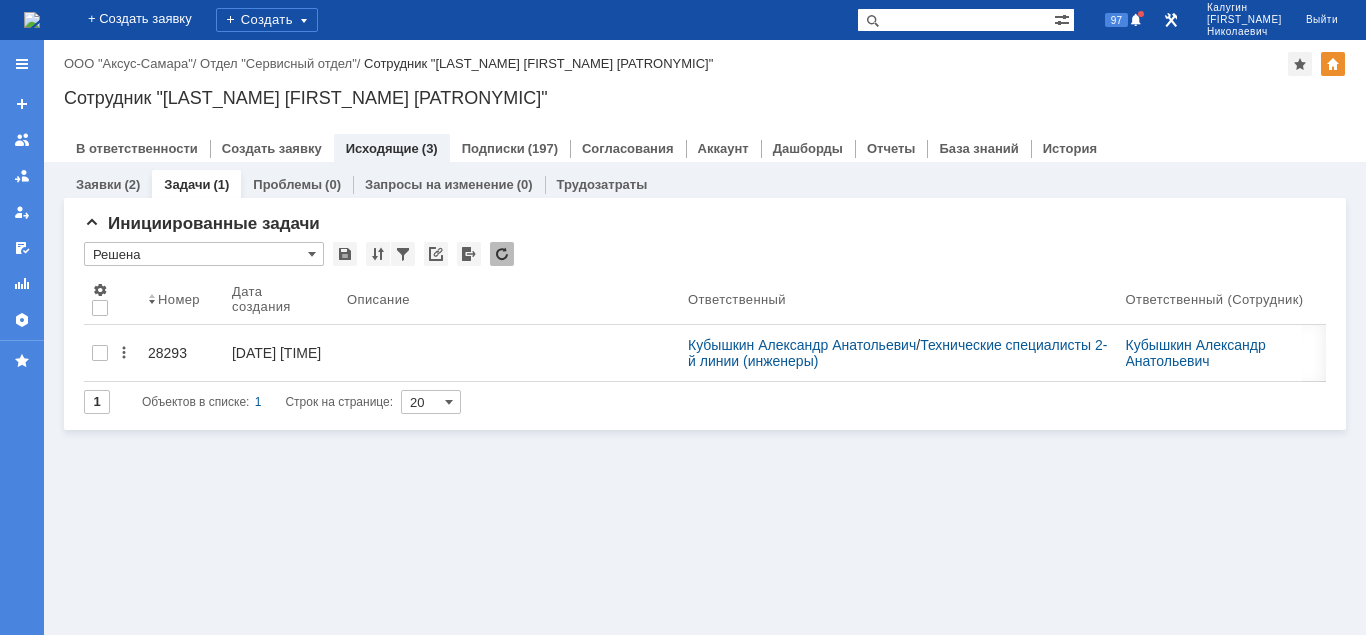 scroll, scrollTop: 0, scrollLeft: 0, axis: both 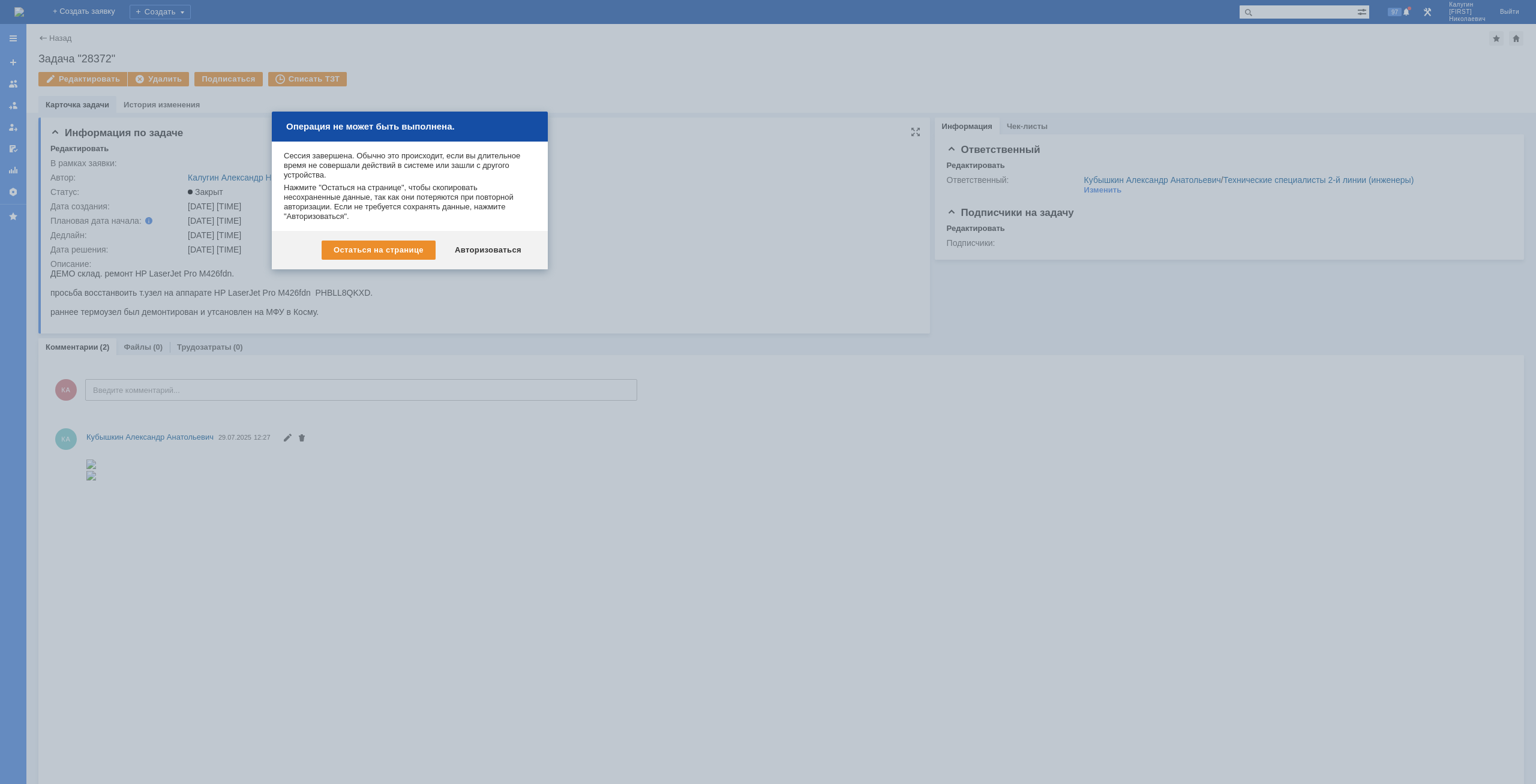 click on "Авторизоваться" at bounding box center (488, 250) 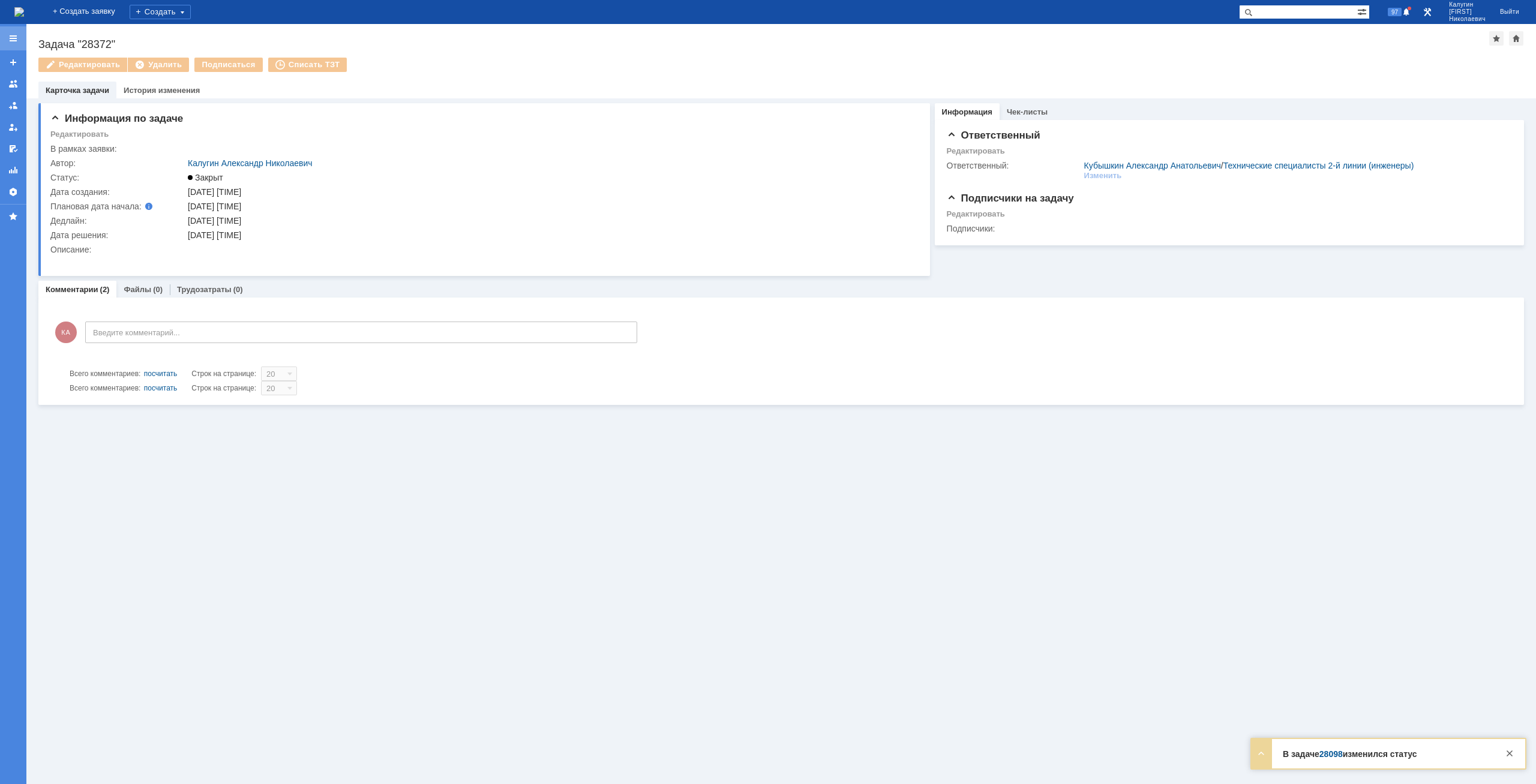 scroll, scrollTop: 0, scrollLeft: 0, axis: both 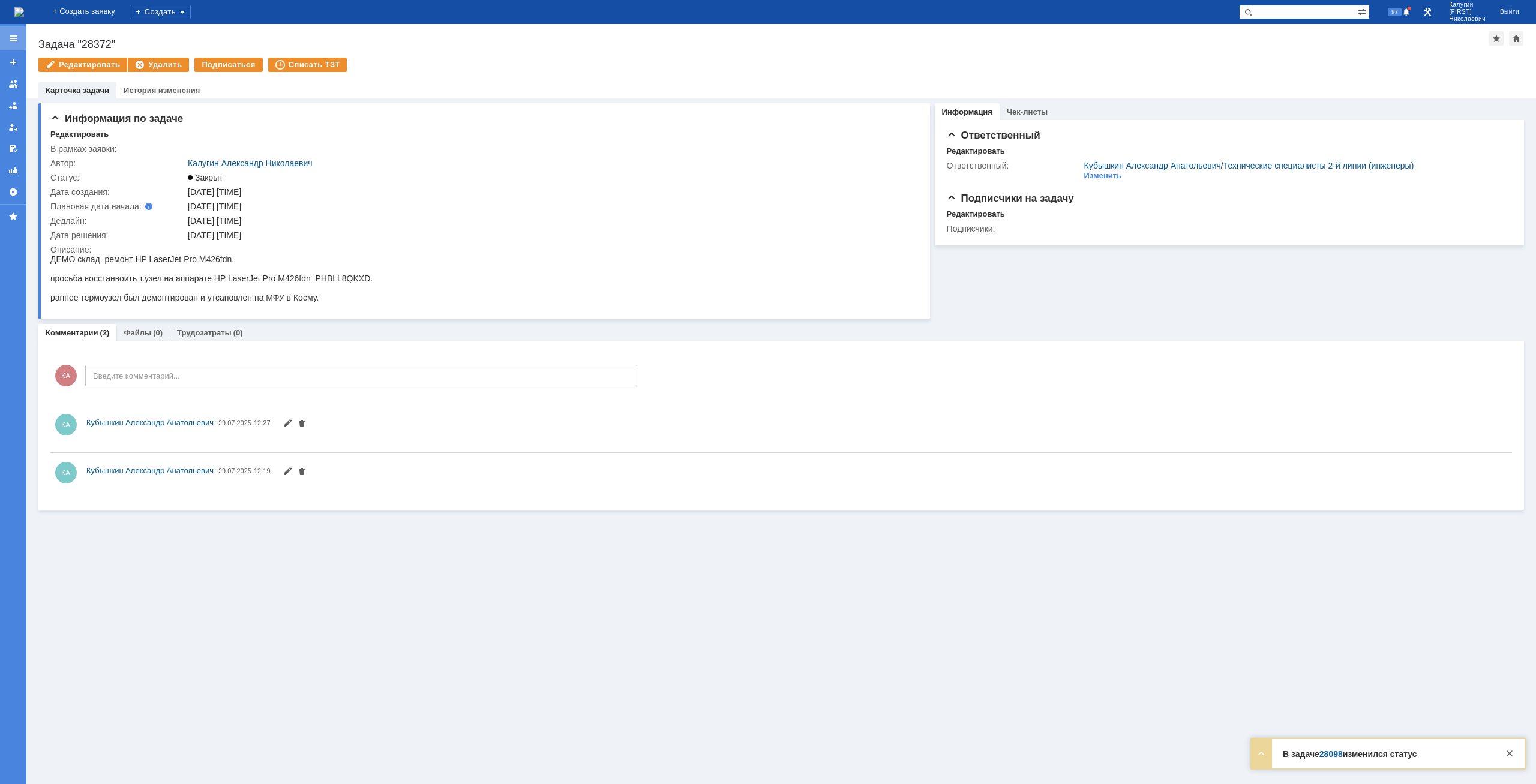 click at bounding box center [13, 38] 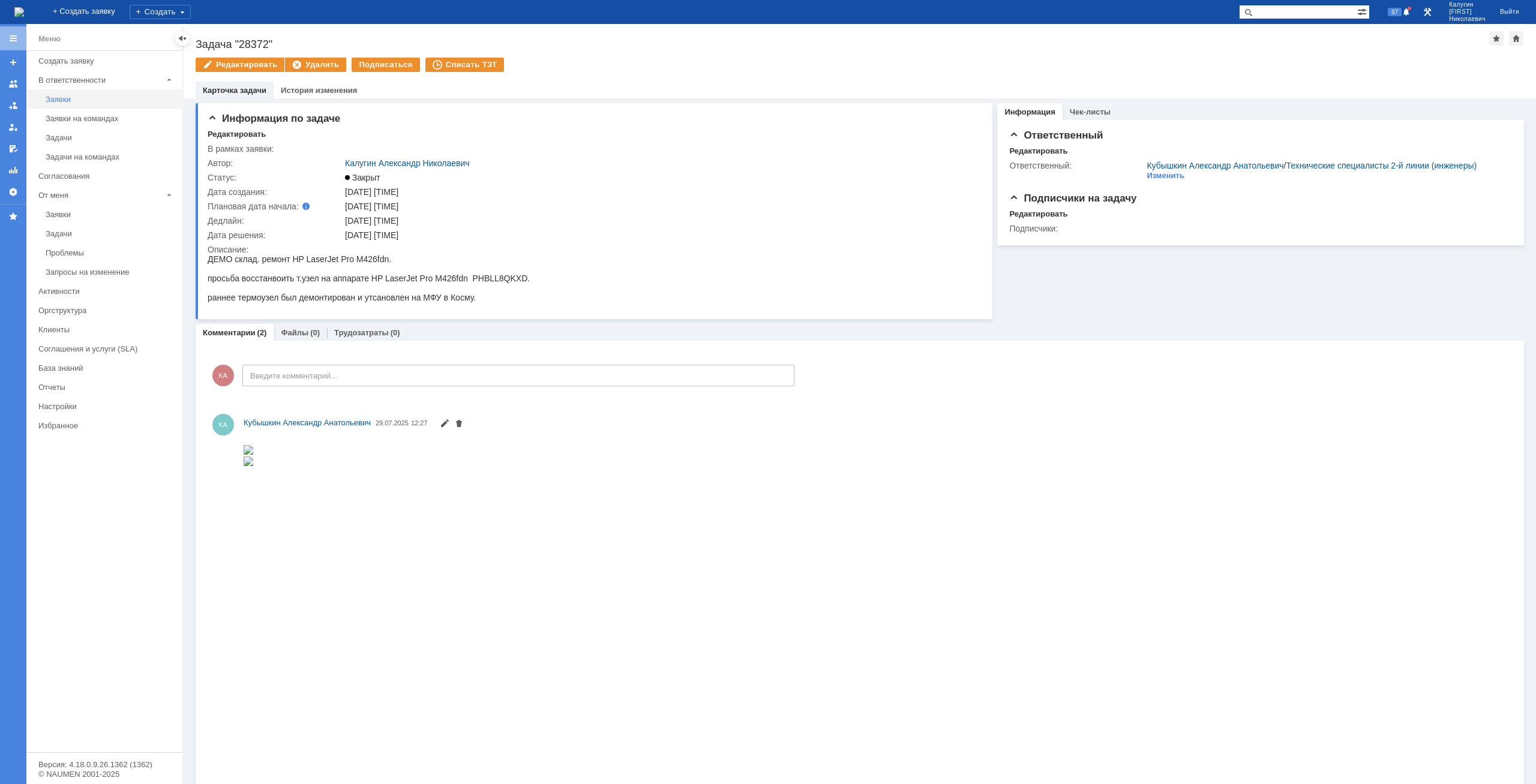 scroll, scrollTop: 0, scrollLeft: 0, axis: both 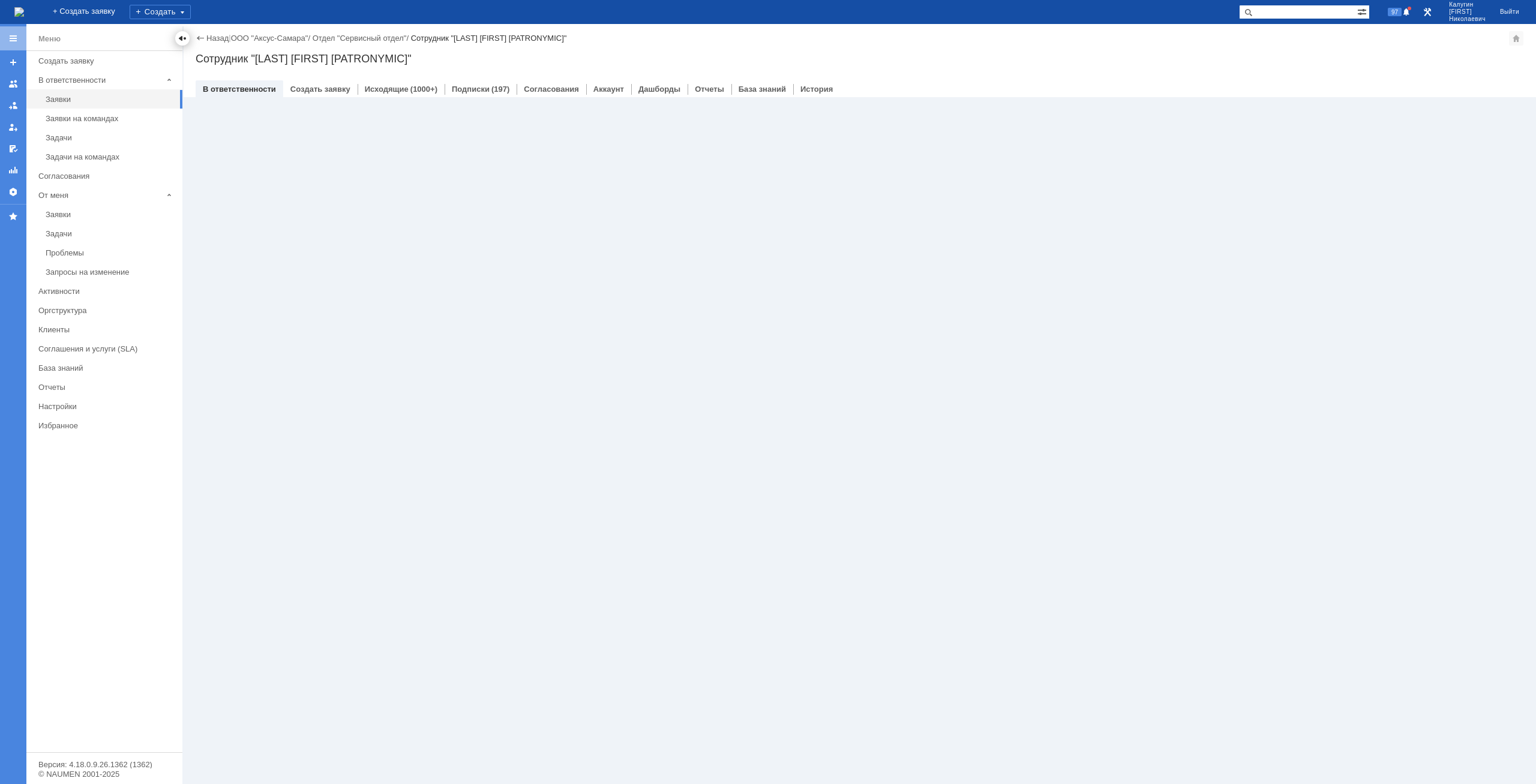 click at bounding box center [182, 38] 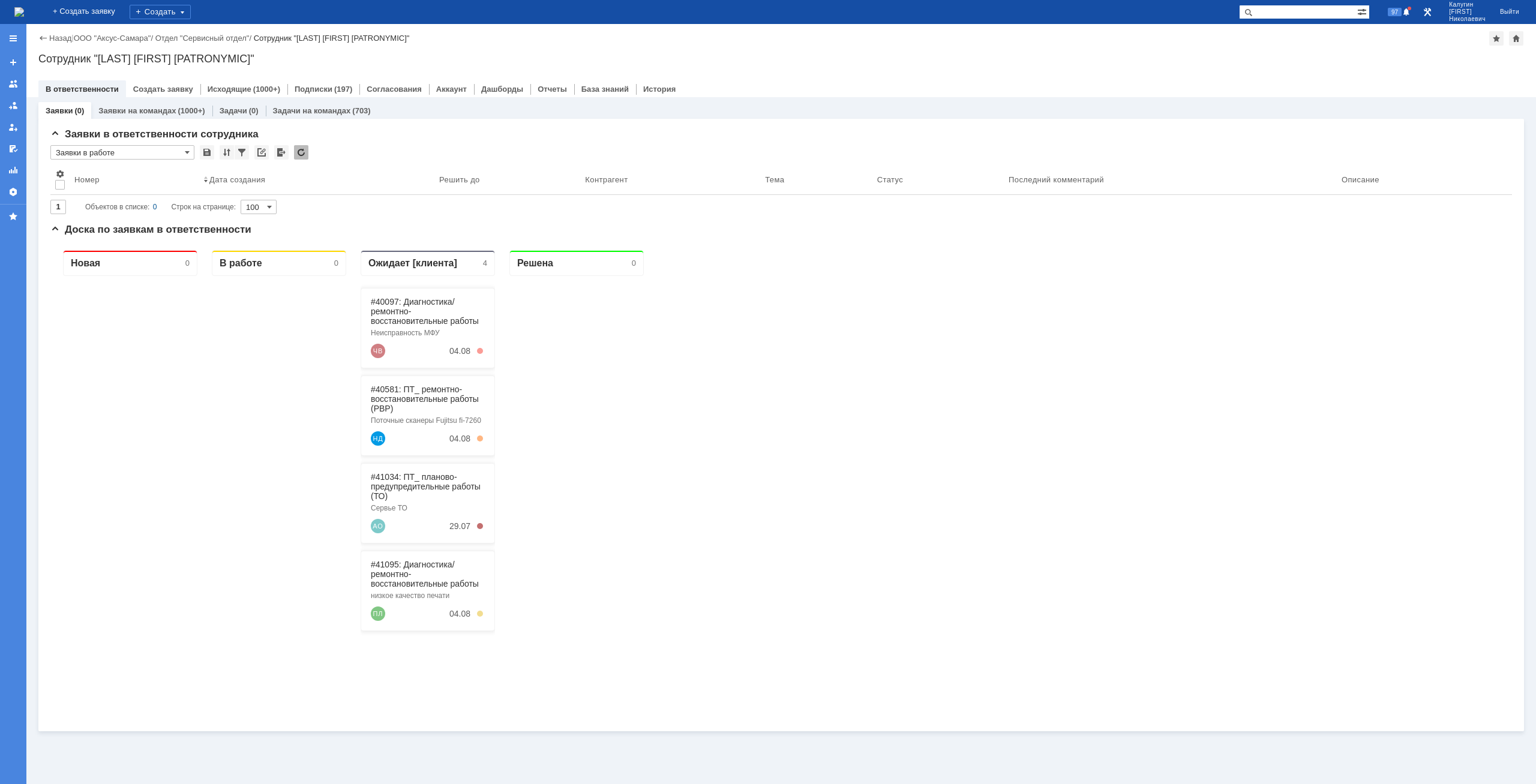 scroll, scrollTop: 0, scrollLeft: 0, axis: both 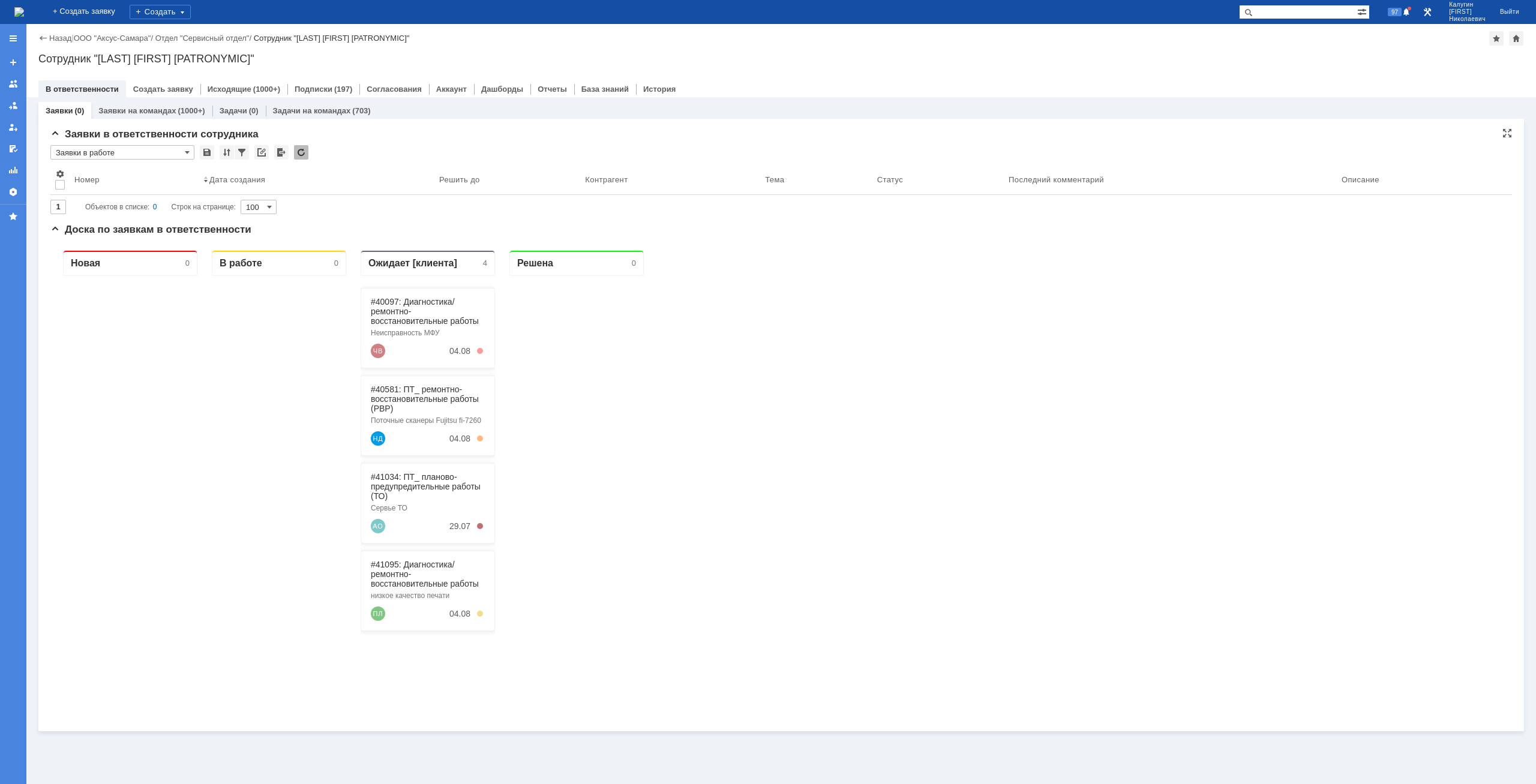 click on "Заявки в работе" at bounding box center [122, 152] 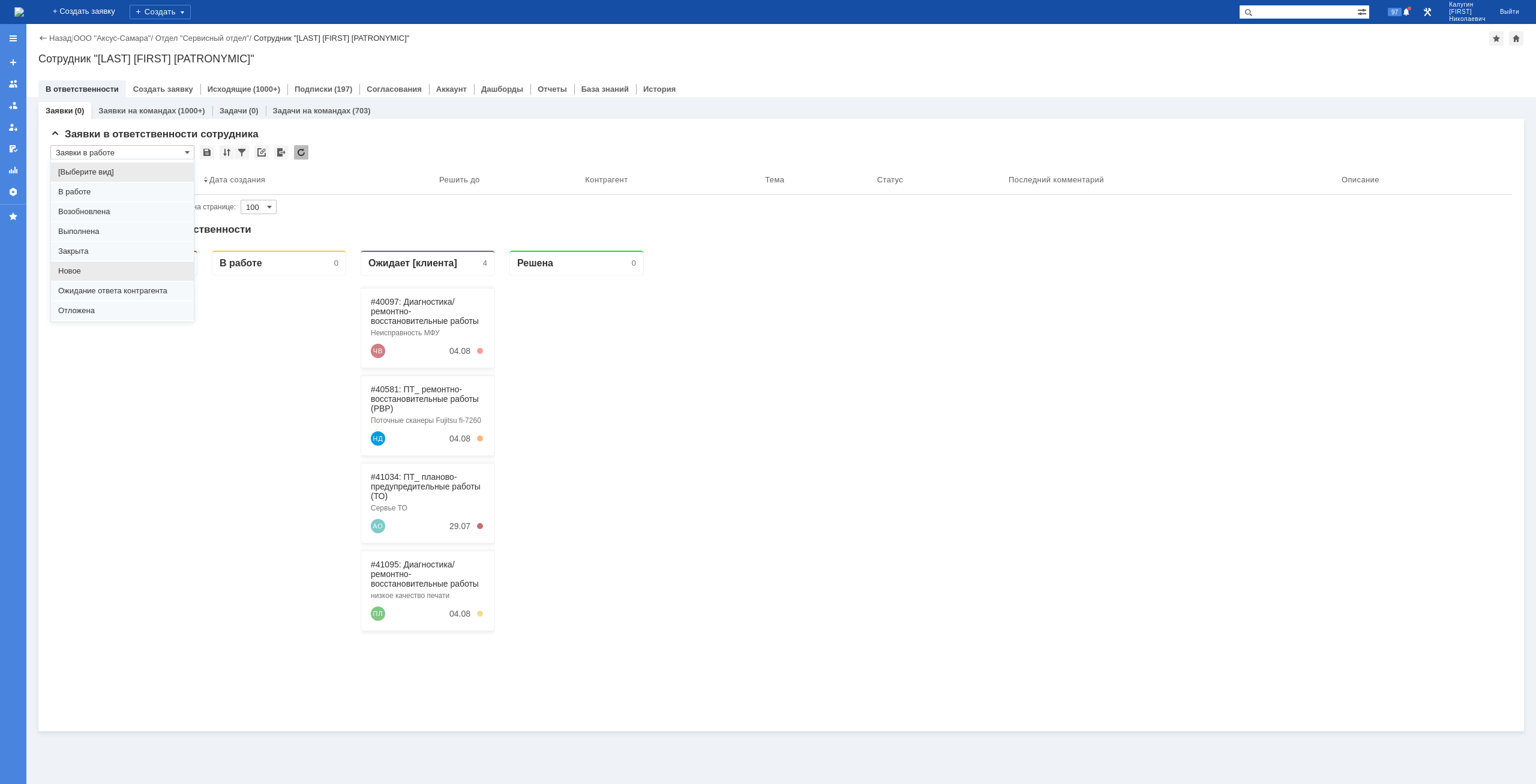 scroll, scrollTop: 73, scrollLeft: 0, axis: vertical 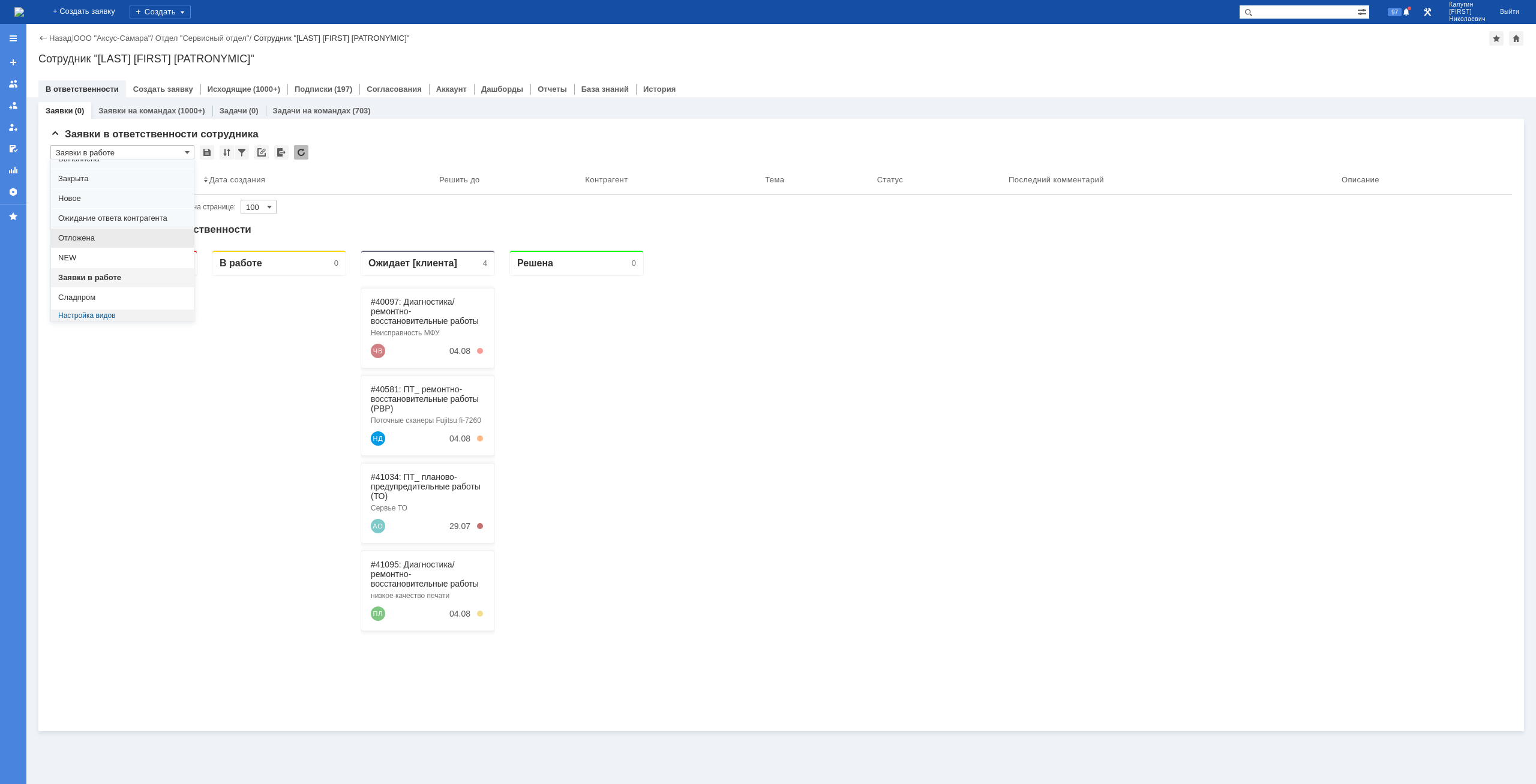 drag, startPoint x: 89, startPoint y: 238, endPoint x: 68, endPoint y: 4, distance: 234.9404 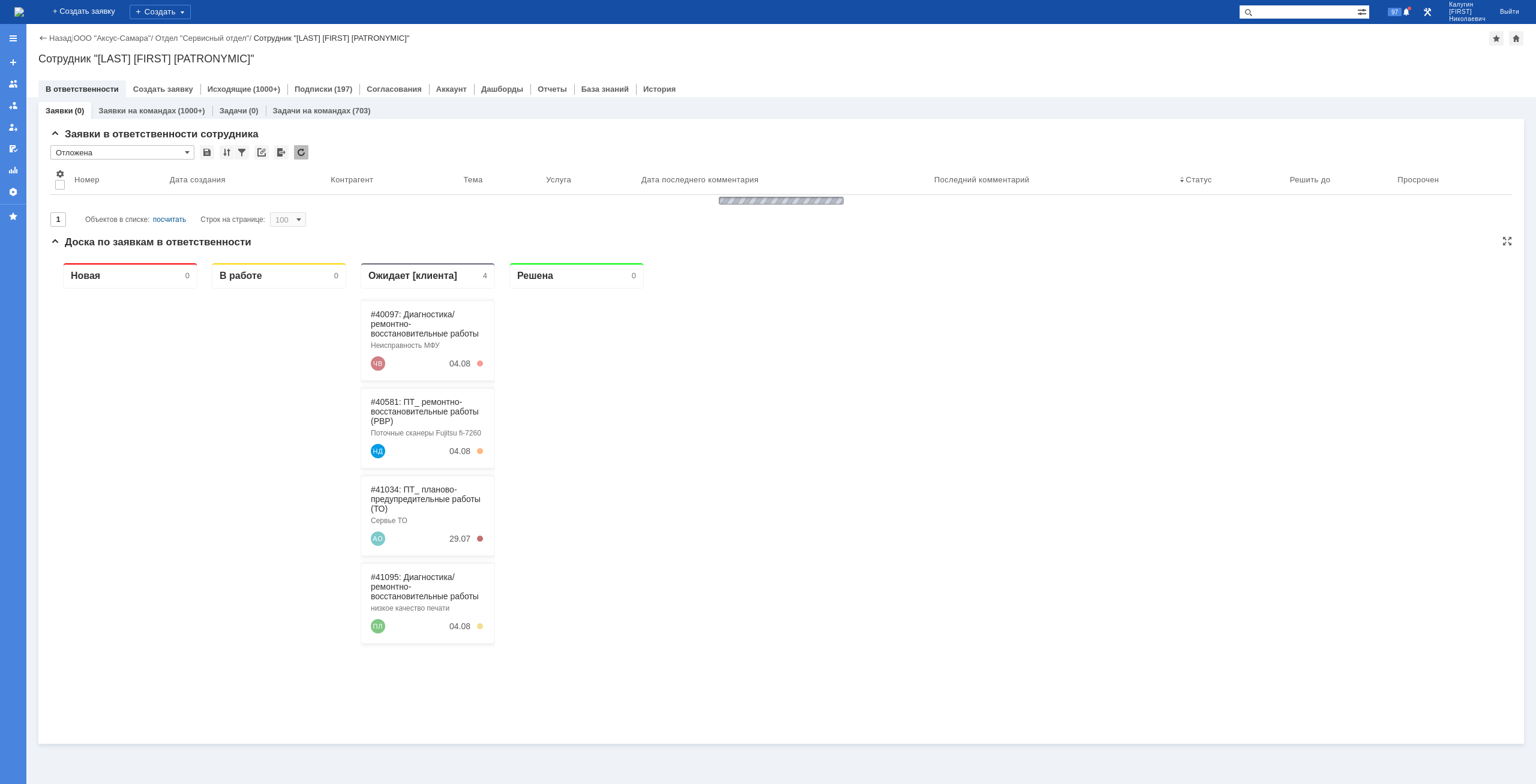 type on "Отложена" 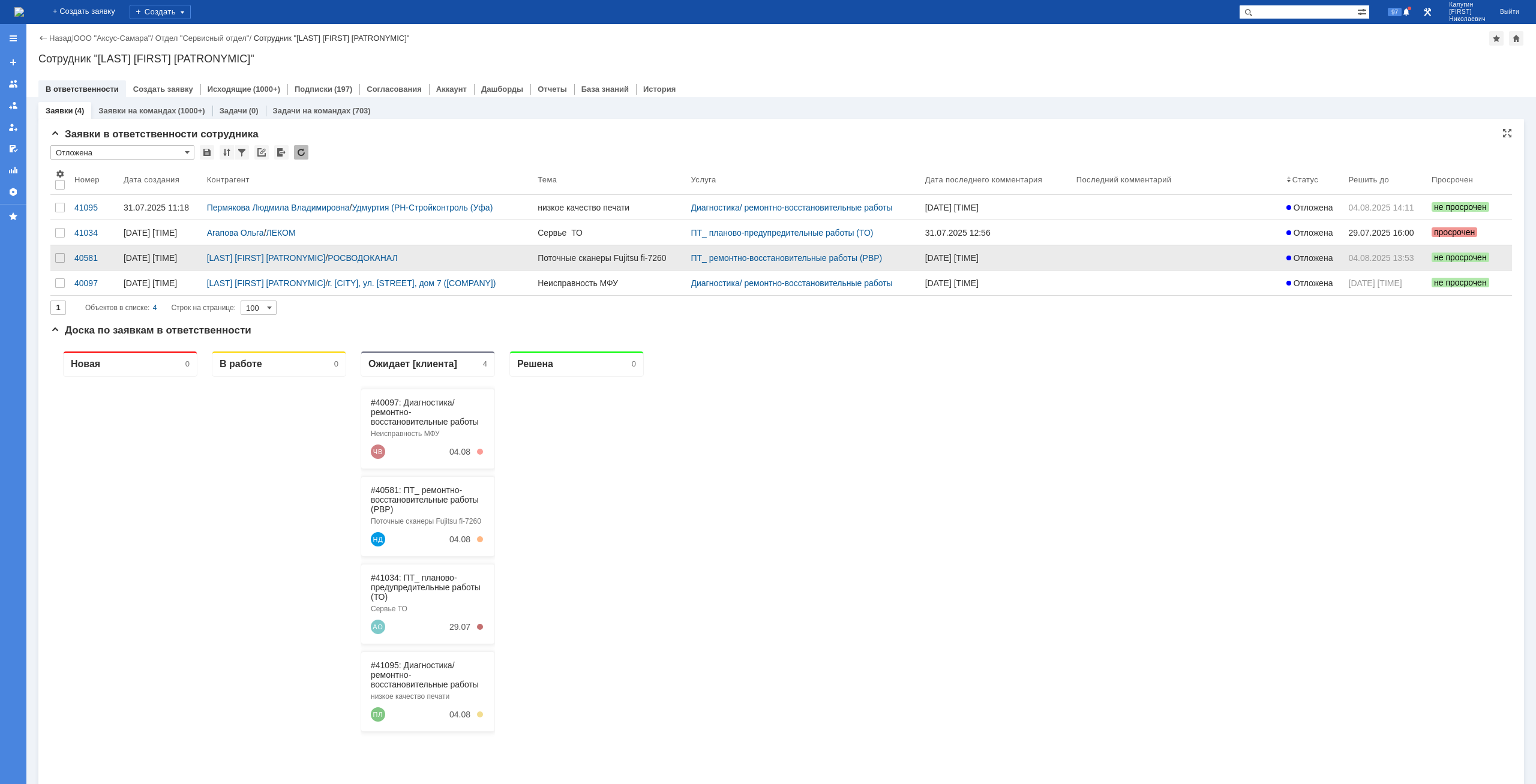 scroll, scrollTop: 0, scrollLeft: 0, axis: both 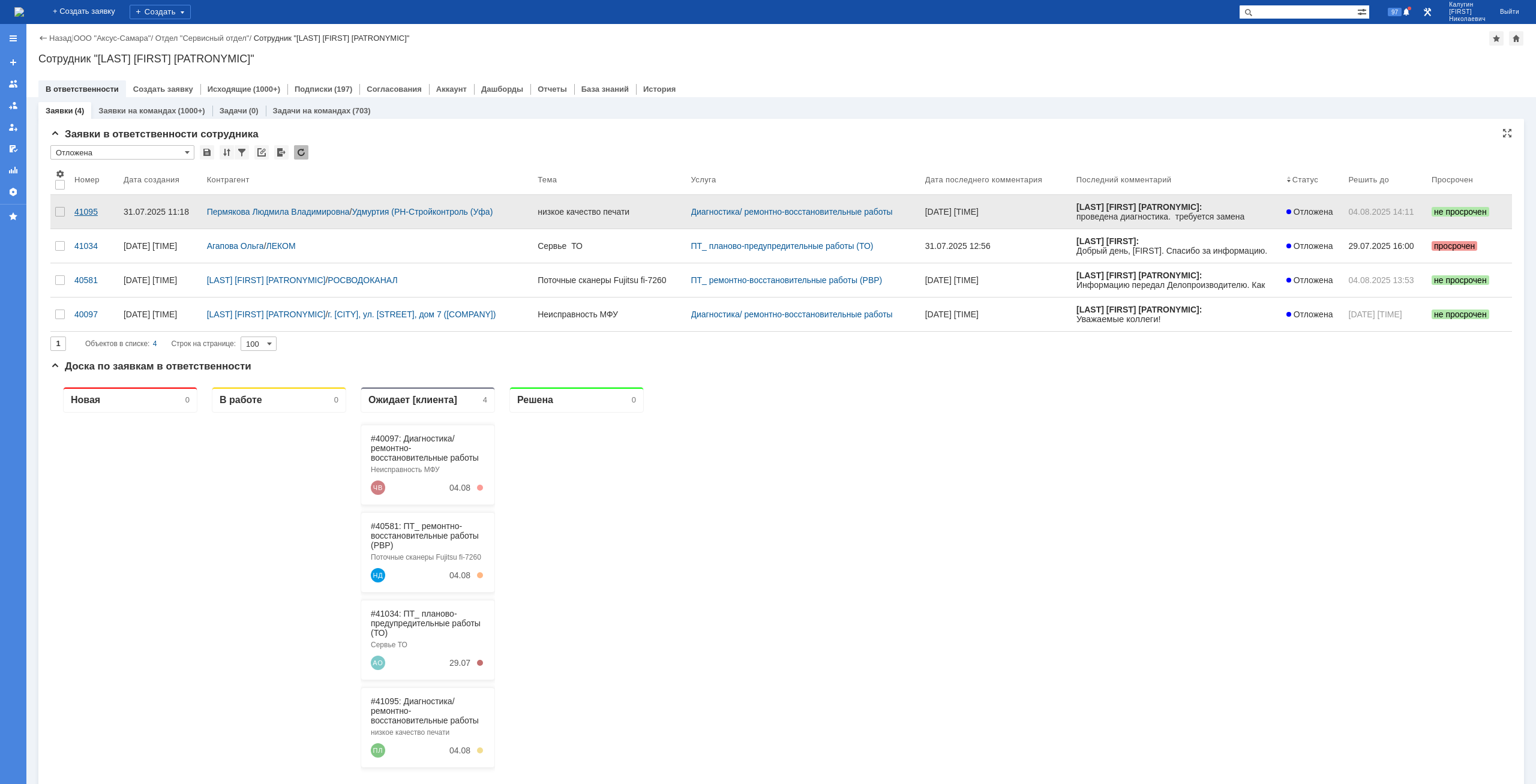 click on "41095" at bounding box center [94, 212] 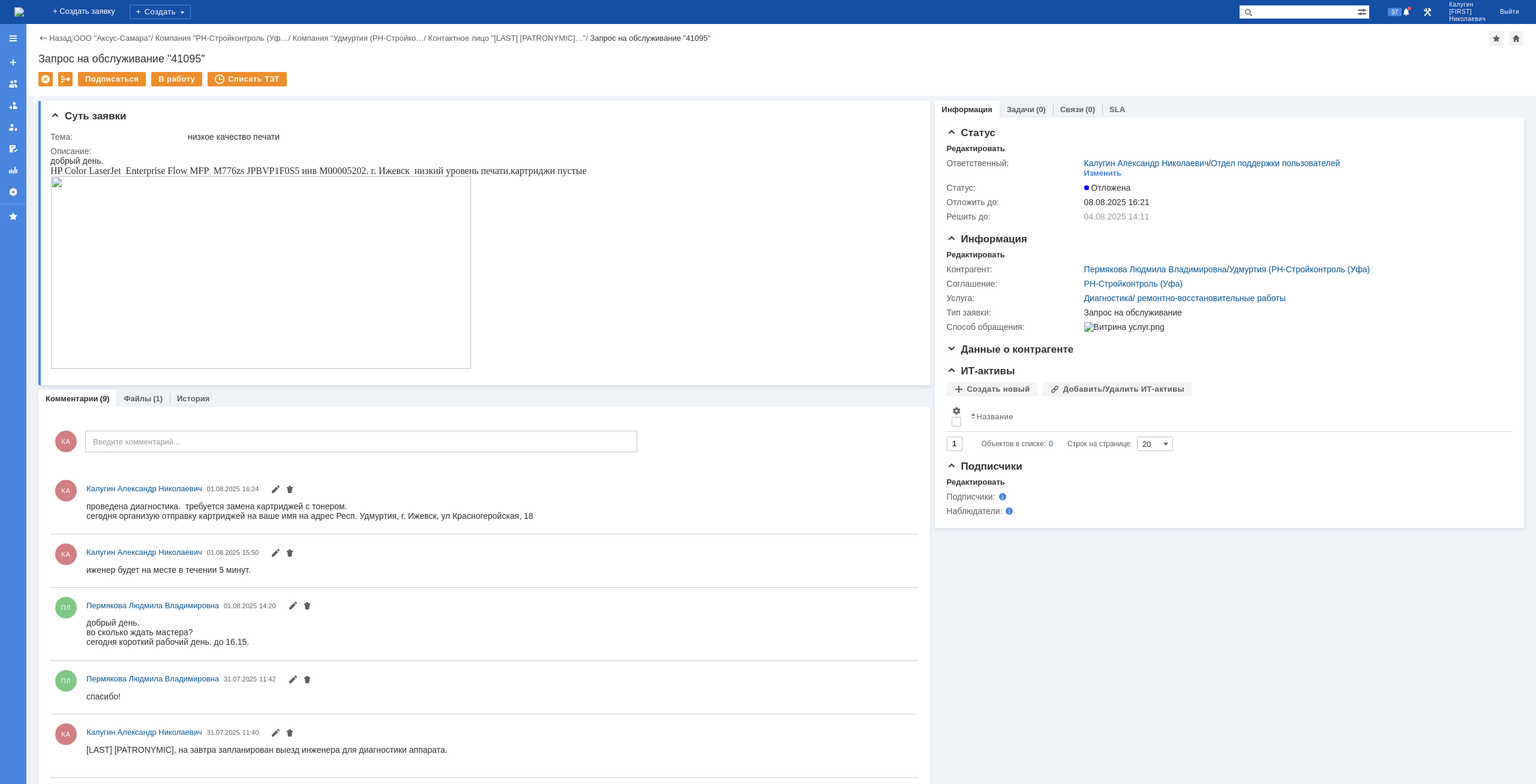 scroll, scrollTop: 0, scrollLeft: 0, axis: both 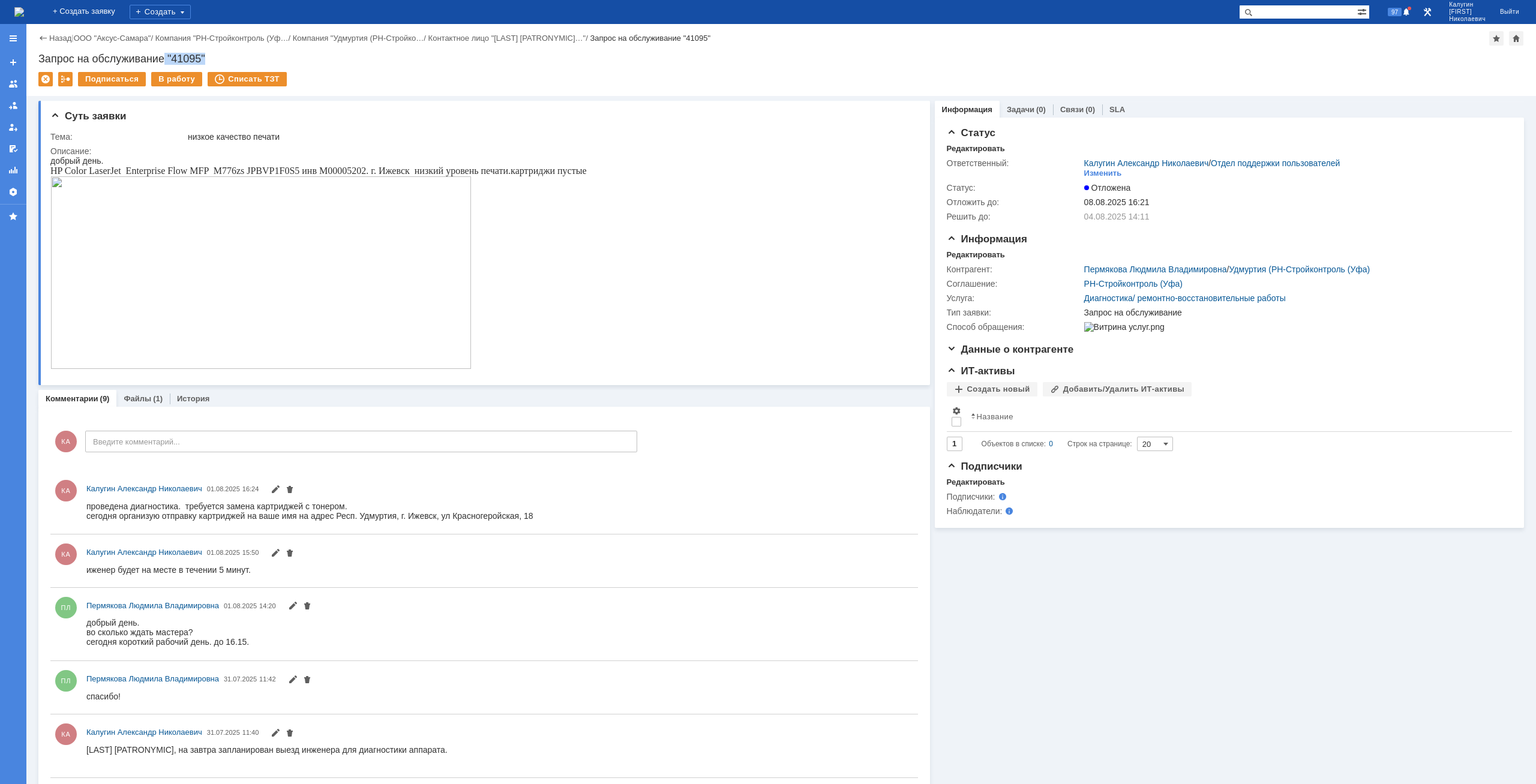 drag, startPoint x: 167, startPoint y: 57, endPoint x: 220, endPoint y: 57, distance: 53 